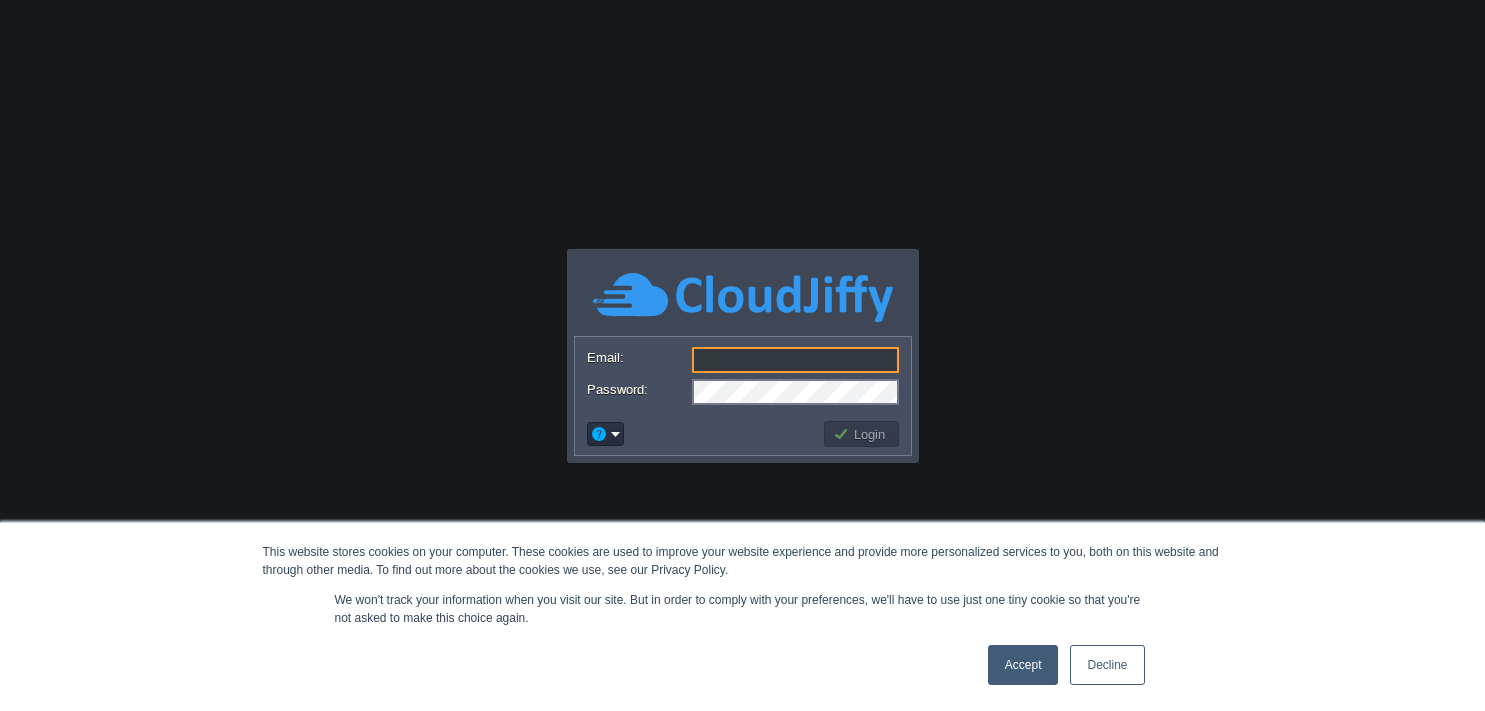 scroll, scrollTop: 0, scrollLeft: 0, axis: both 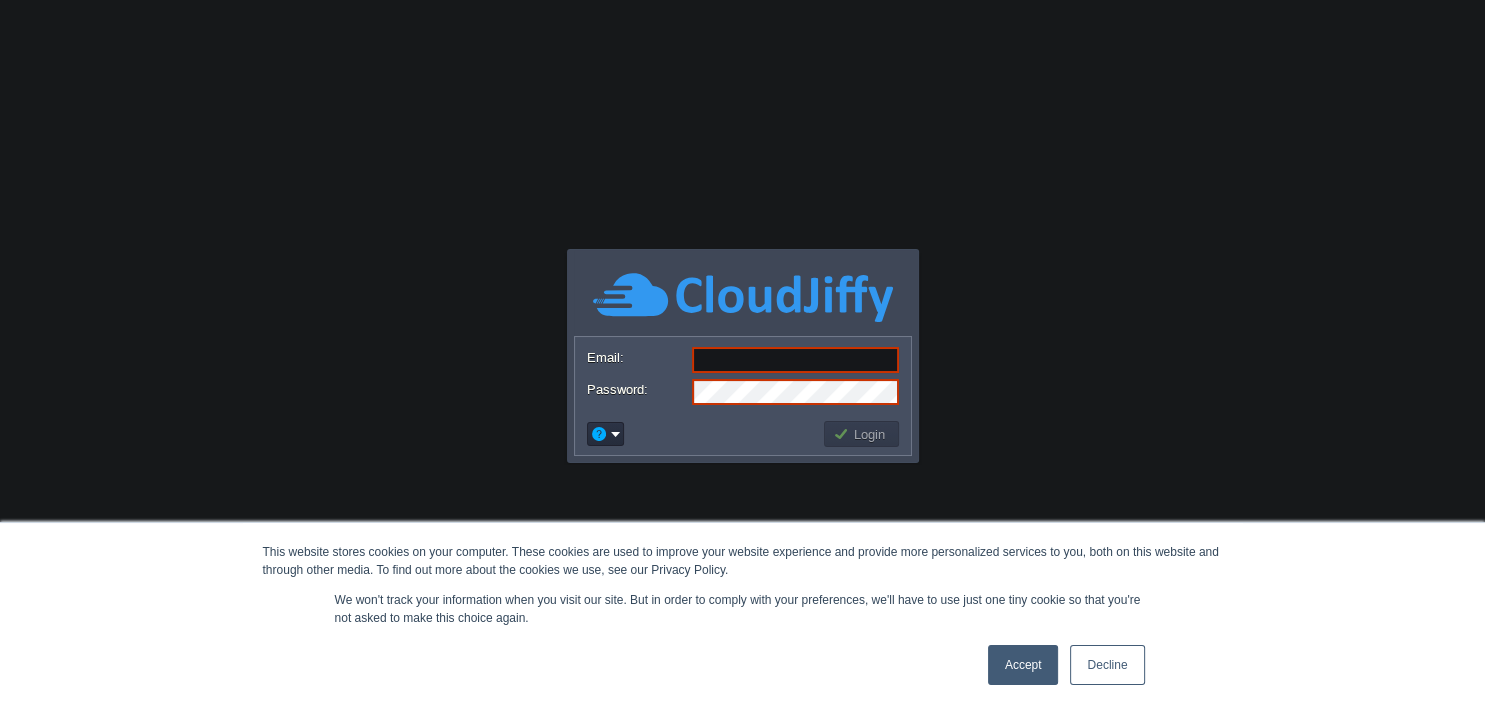 click on "Email:" at bounding box center [795, 360] 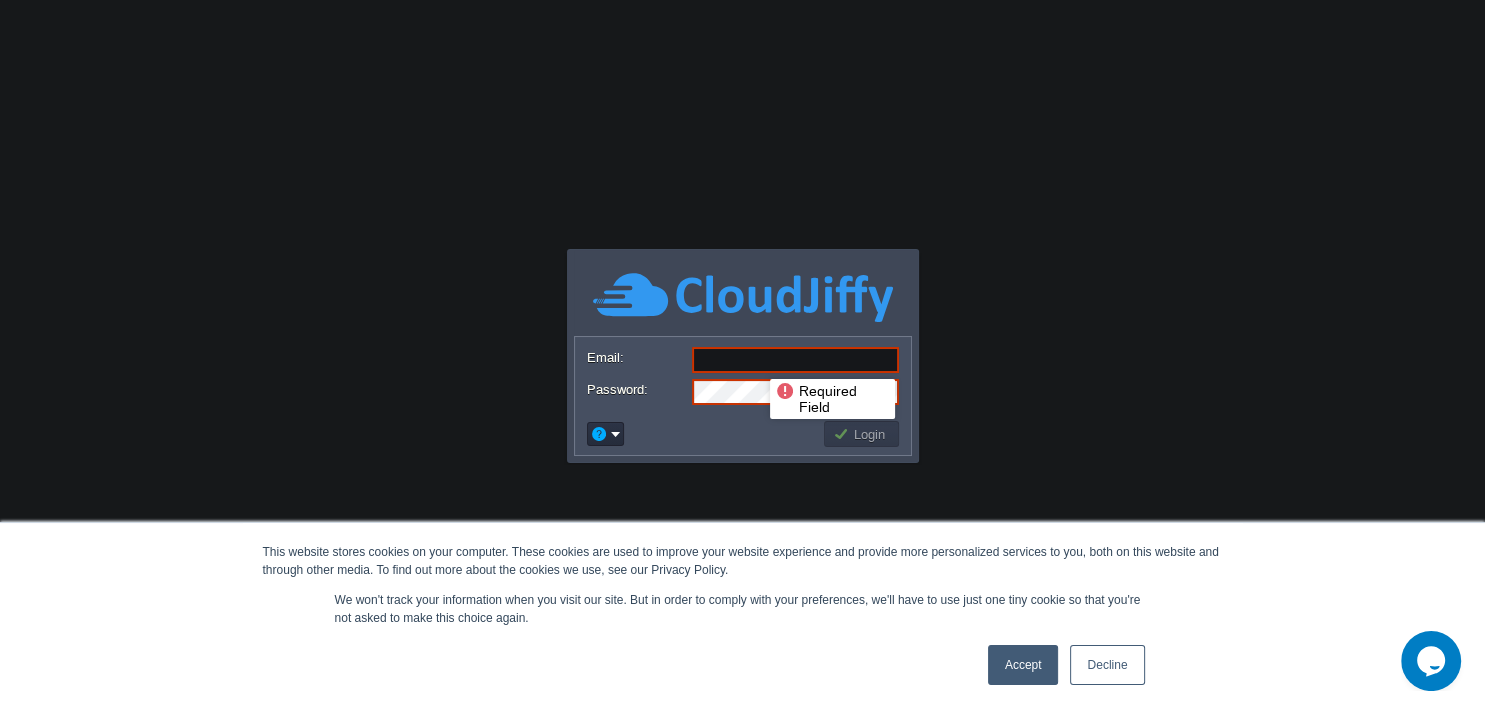 scroll, scrollTop: 0, scrollLeft: 0, axis: both 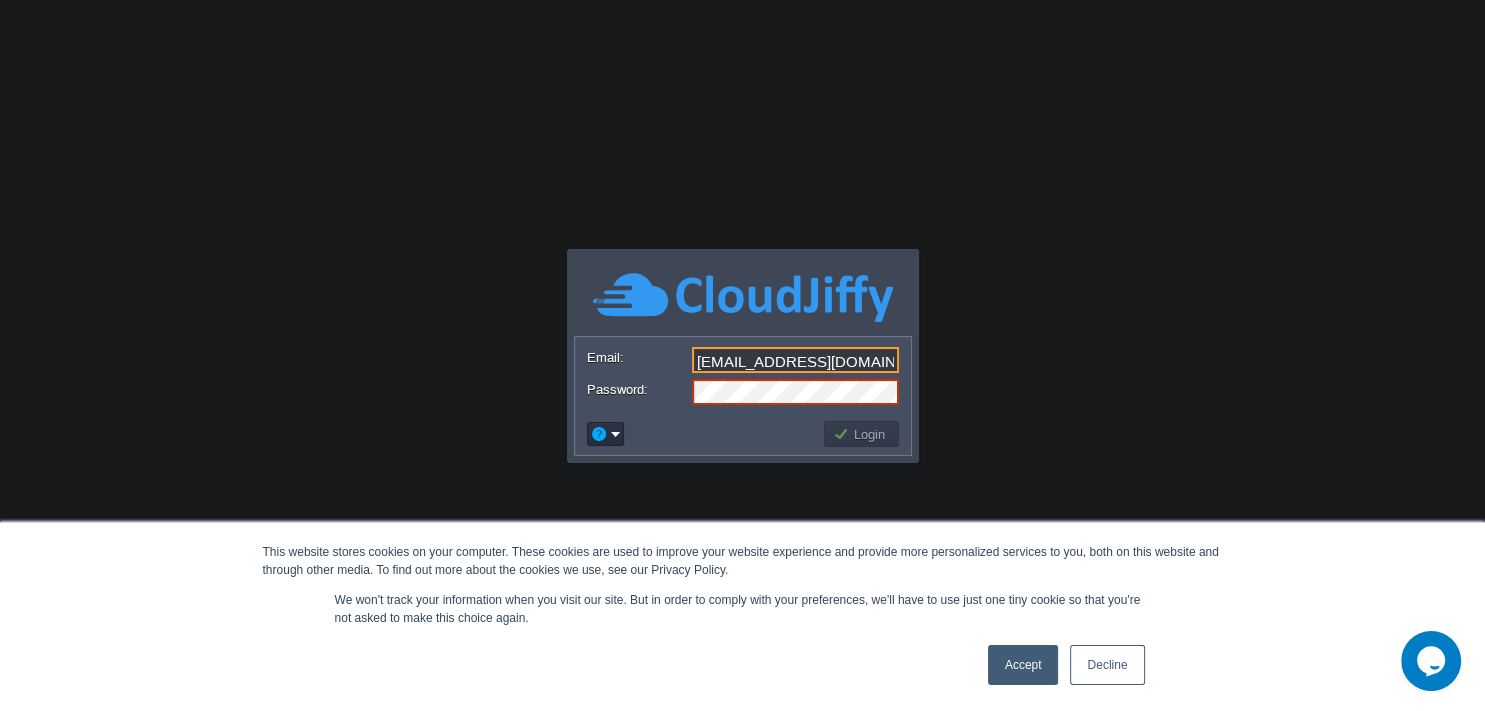 type on "[EMAIL_ADDRESS][DOMAIN_NAME]" 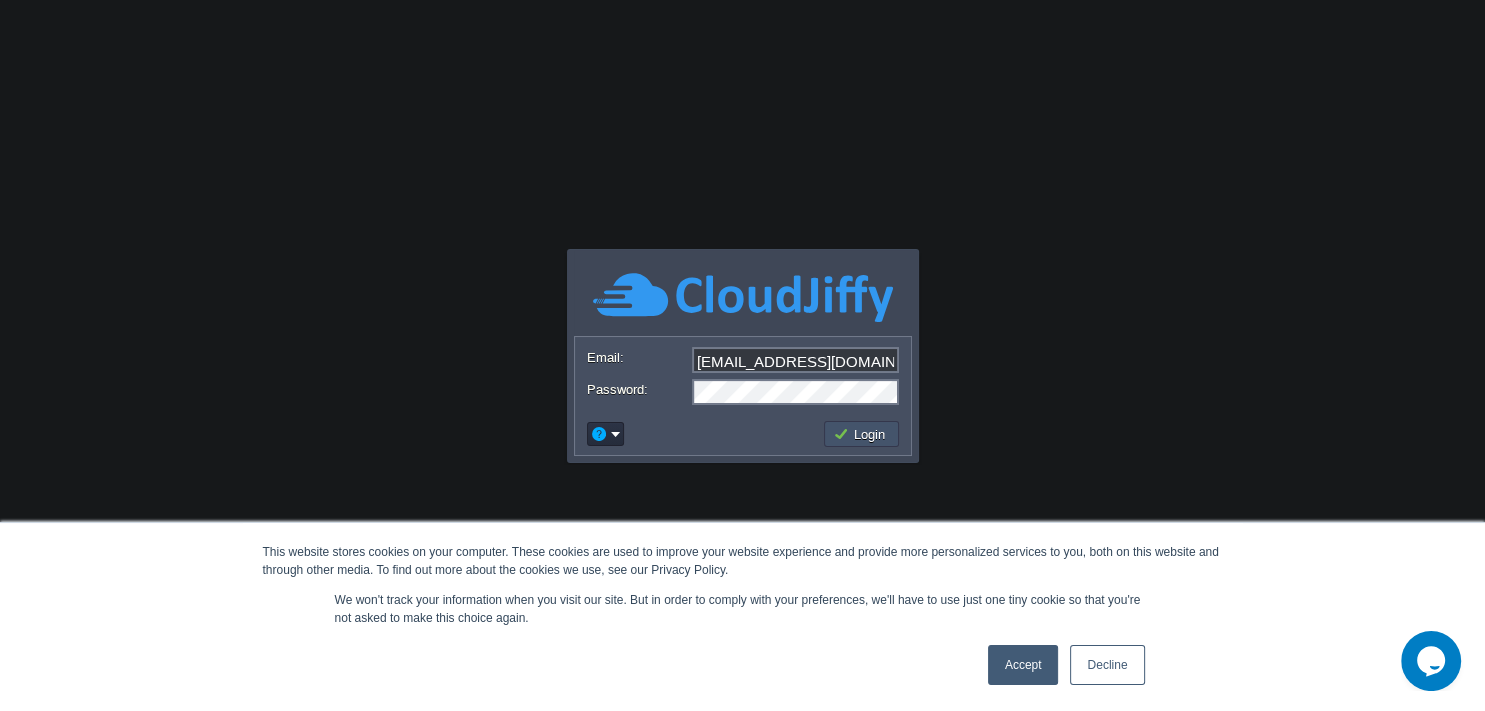 click on "Login" at bounding box center (862, 434) 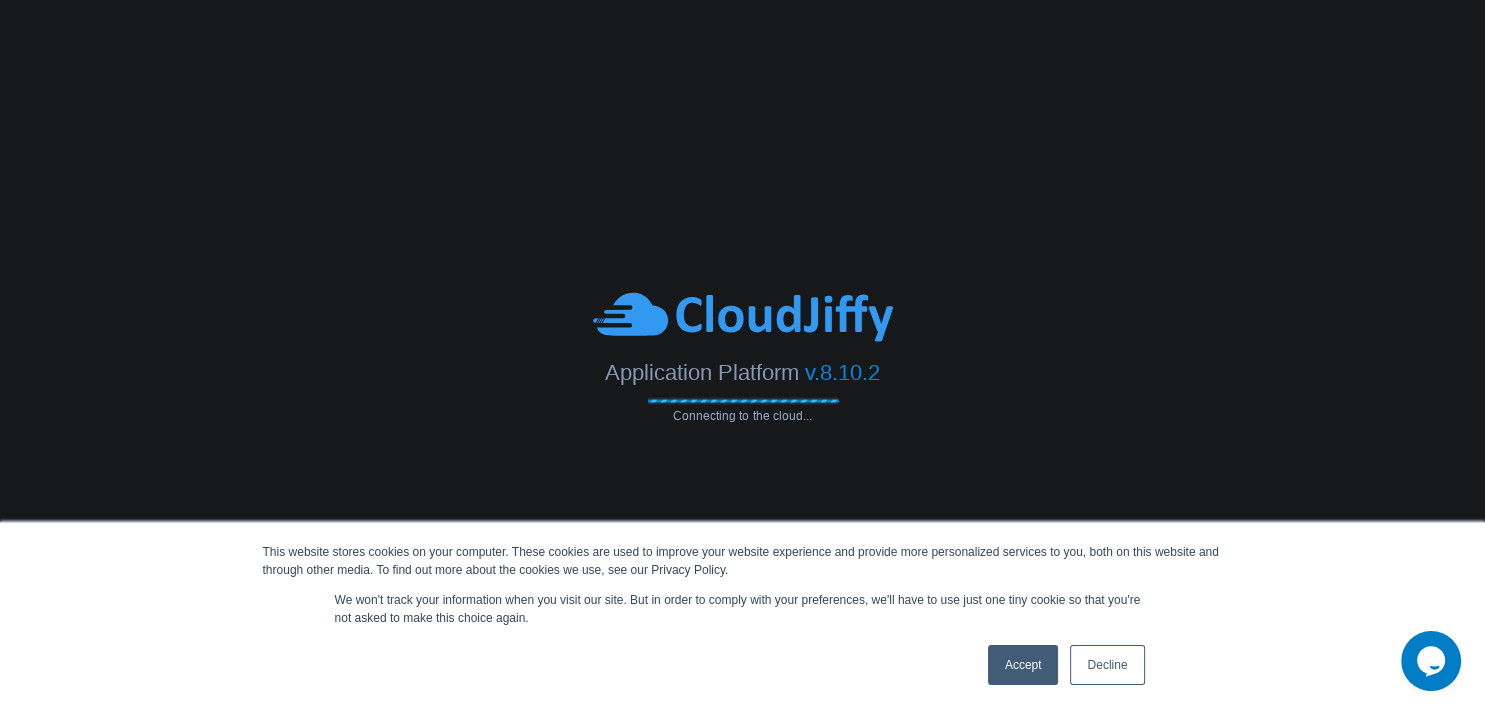 click on "Accept" at bounding box center [1023, 665] 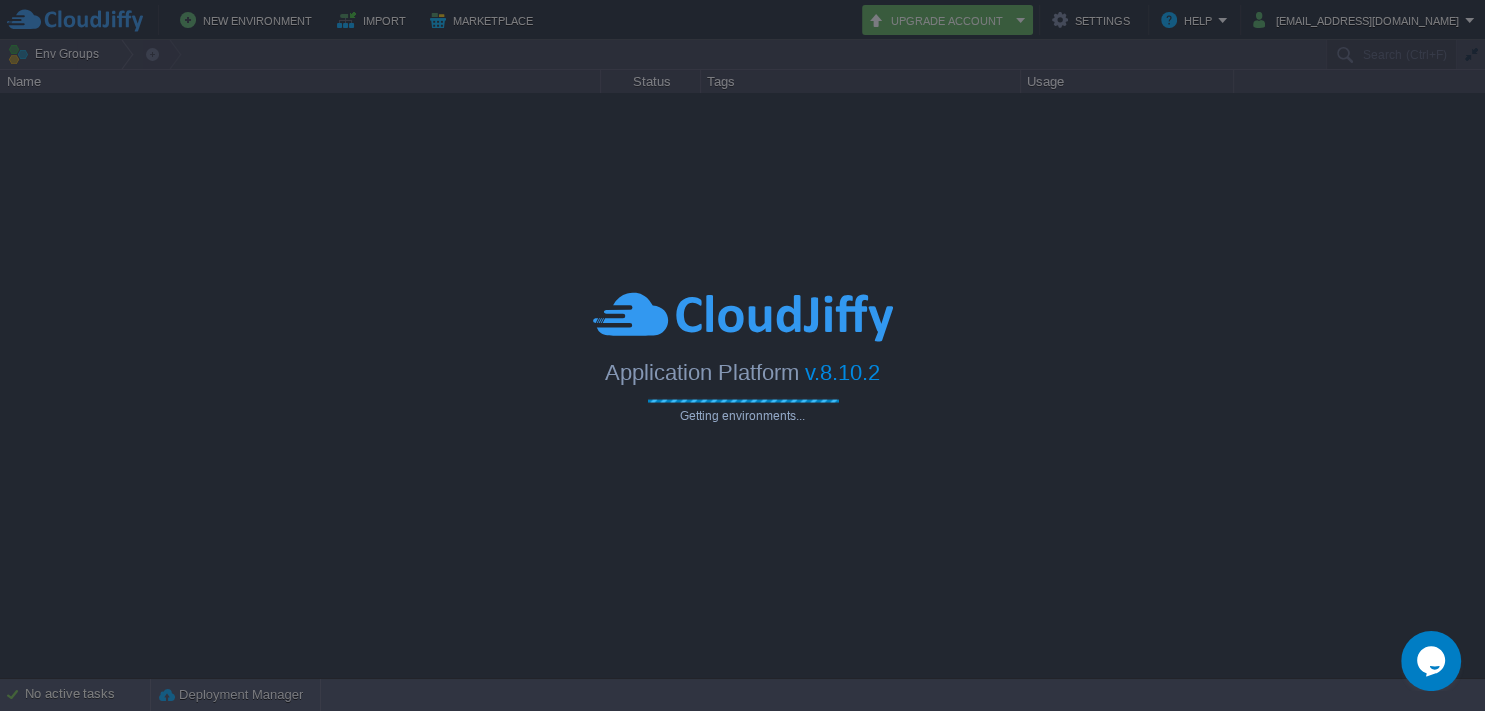 click on "Opens Chat This icon Opens the chat window." 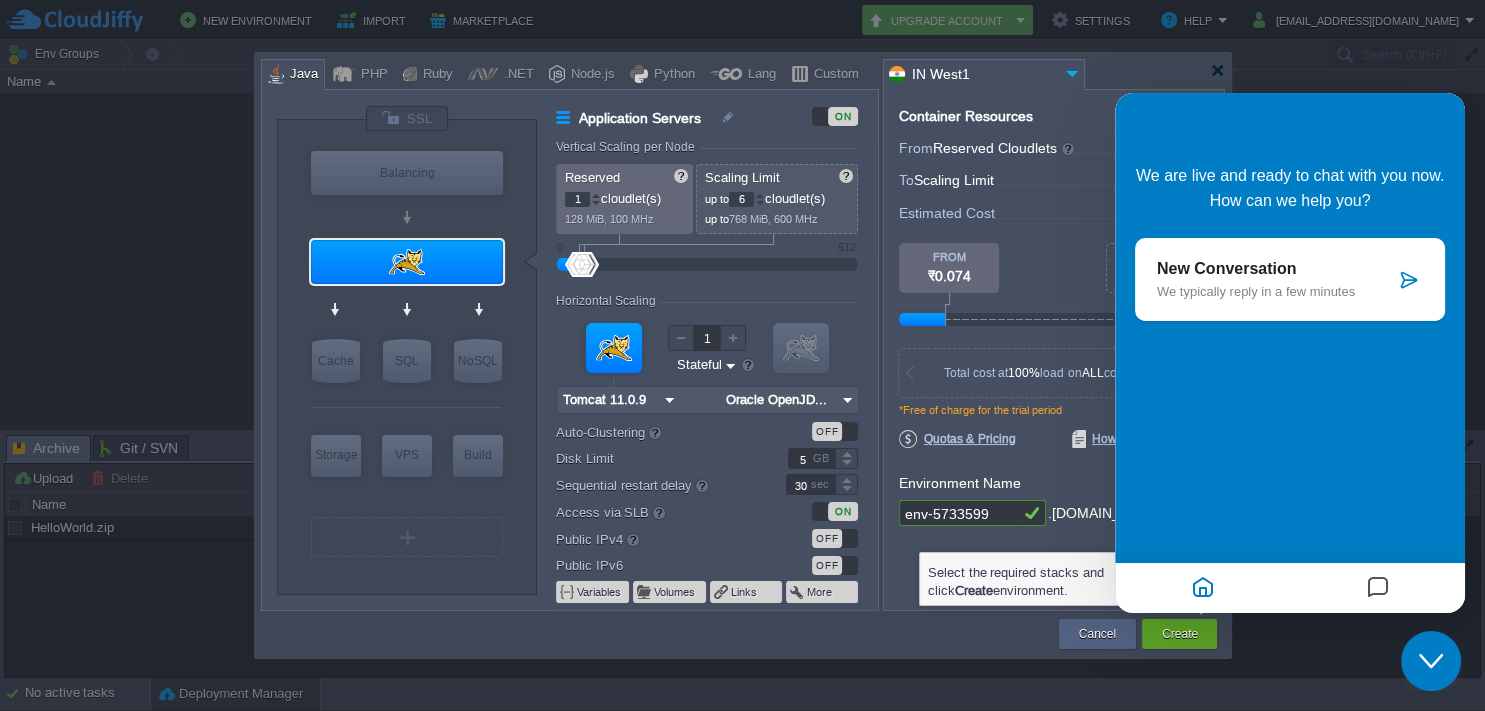 click on "Close Chat This icon closes the chat window." at bounding box center [1431, 661] 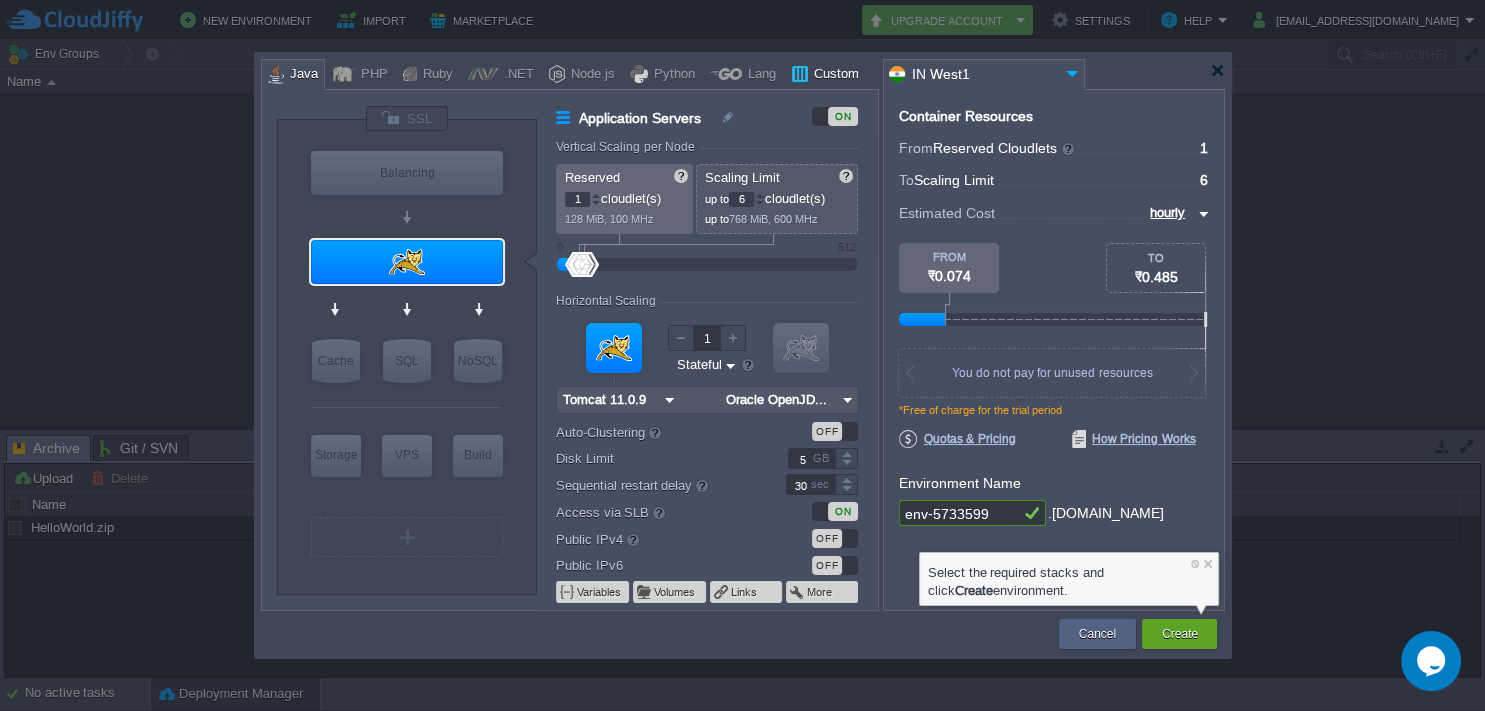 click on "Custom" at bounding box center (833, 75) 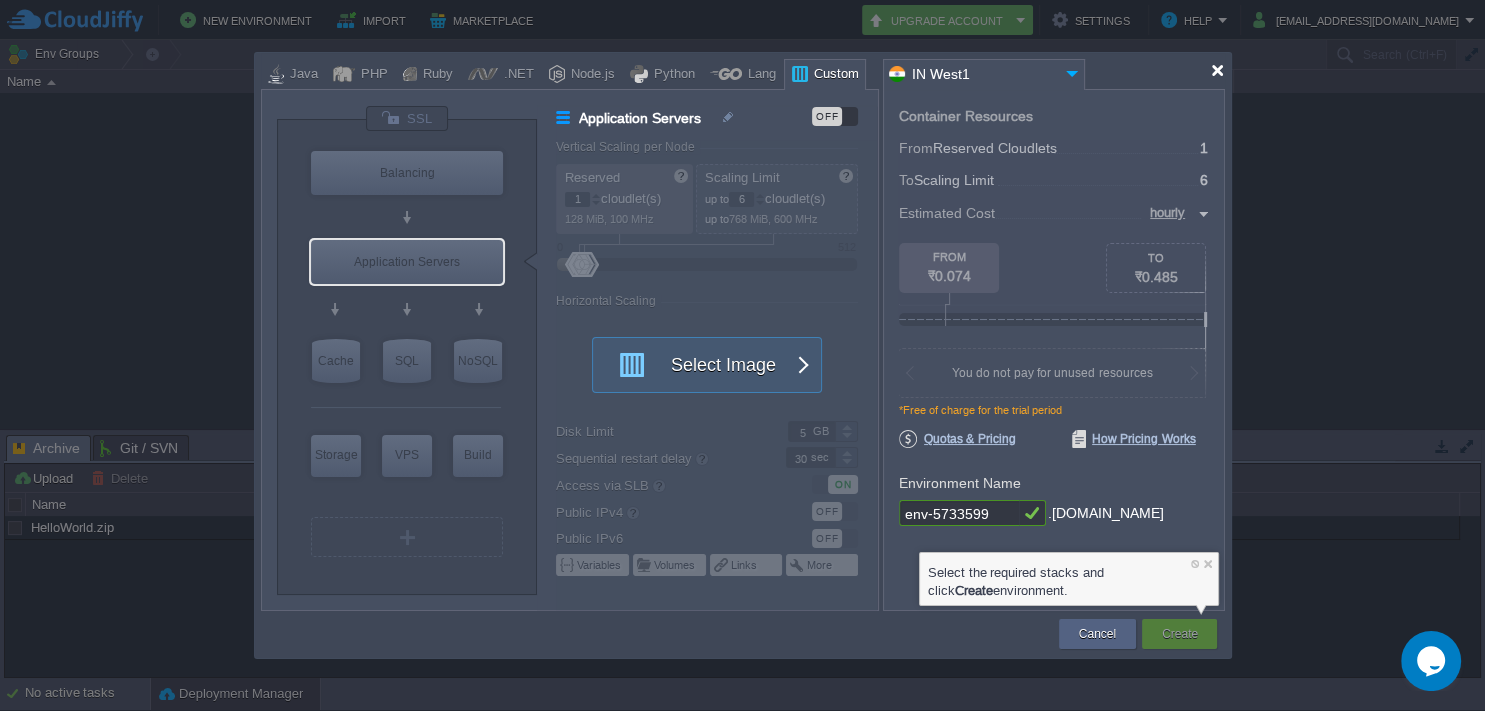 click at bounding box center (1217, 70) 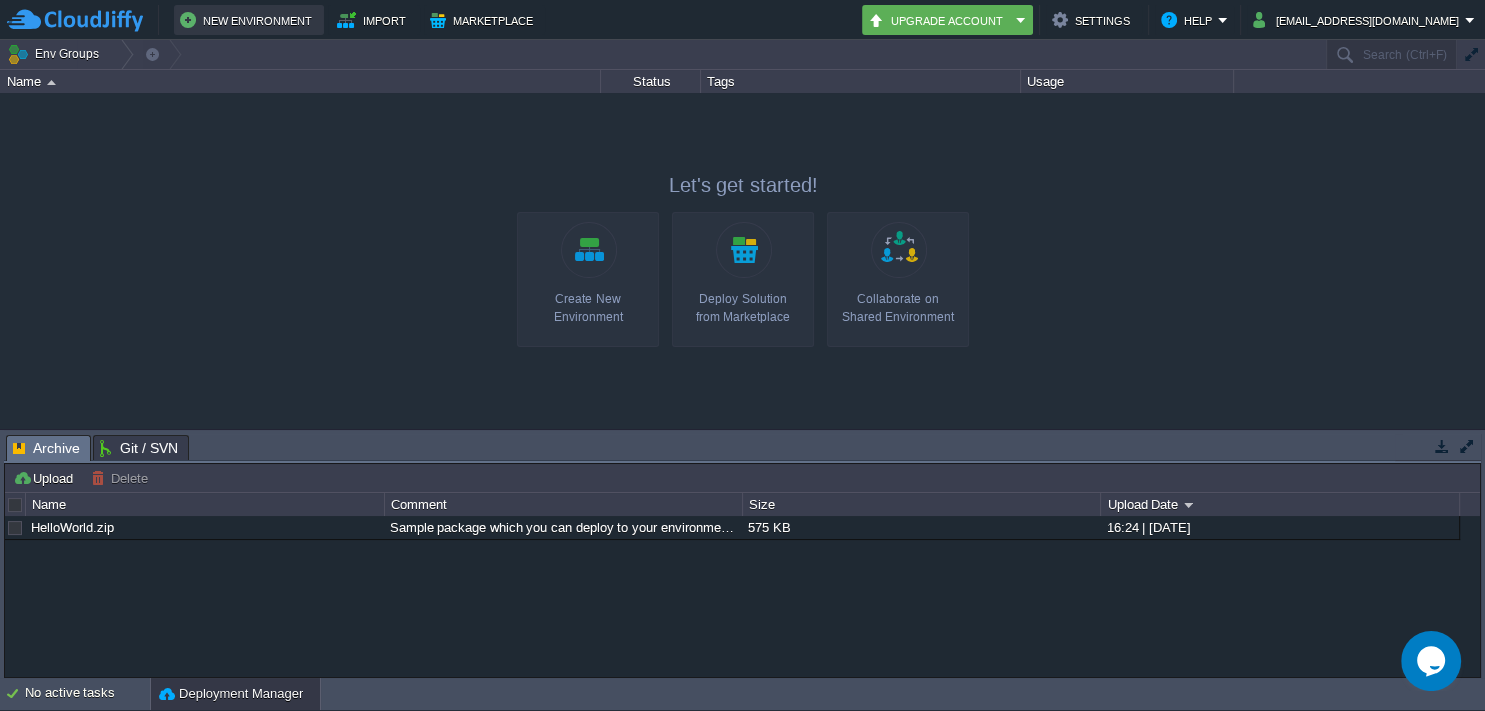 click on "New Environment" at bounding box center (249, 20) 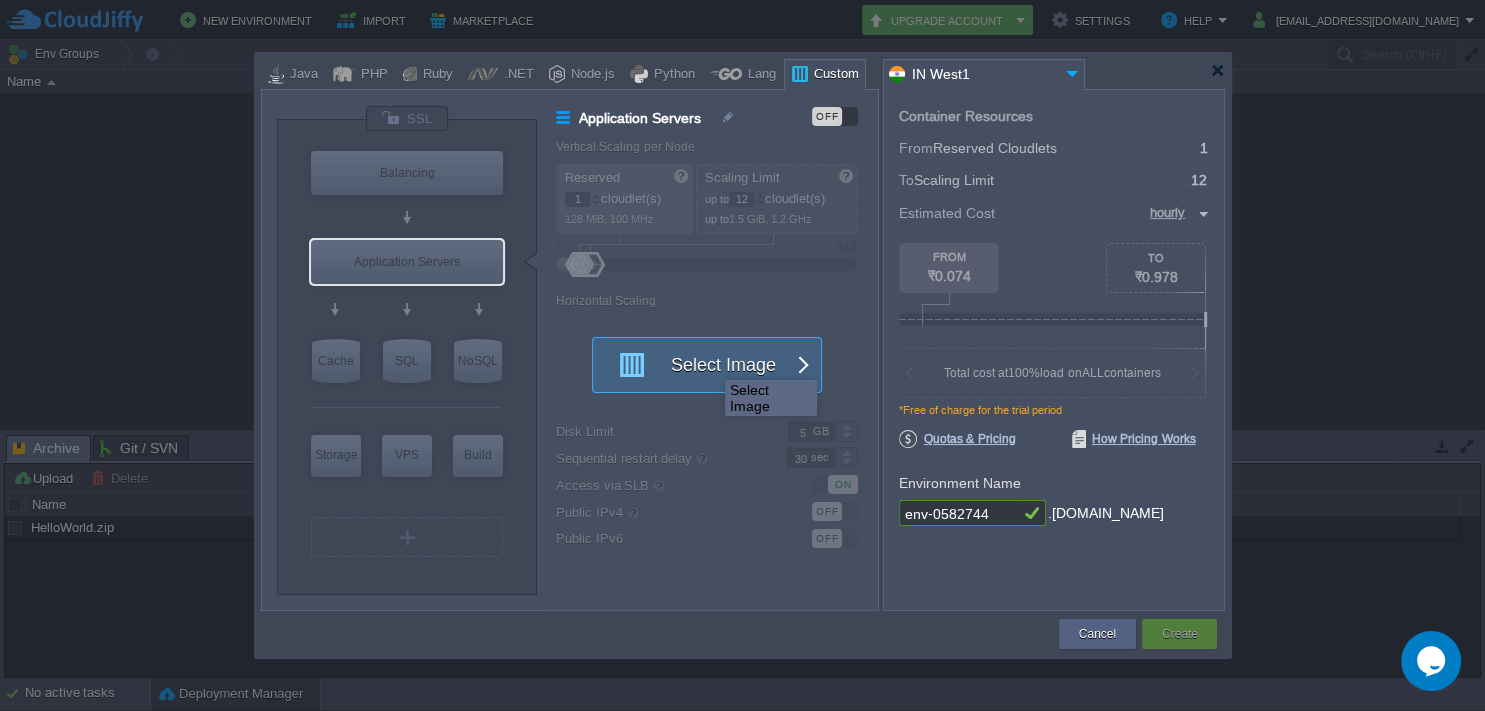 click on "Select Image" at bounding box center (696, 365) 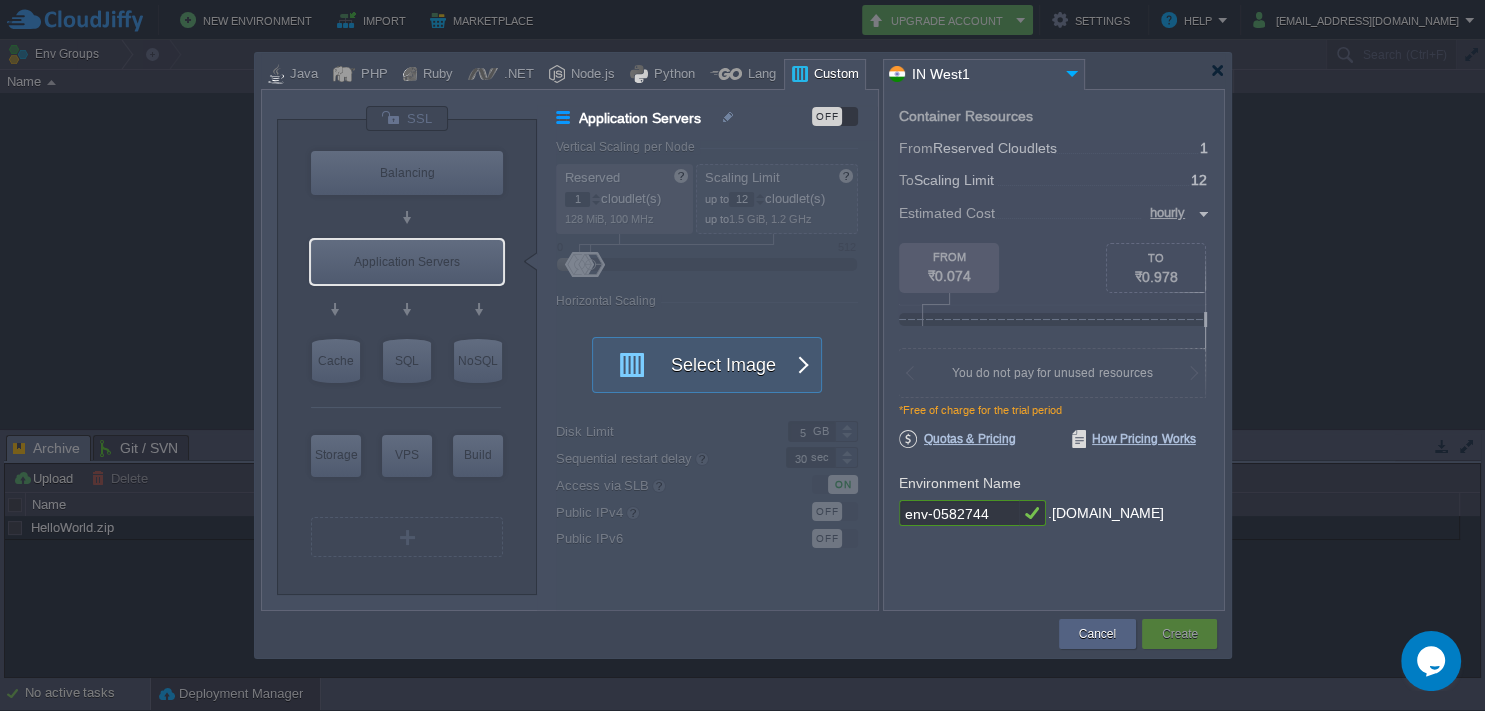 click at bounding box center [716, 375] 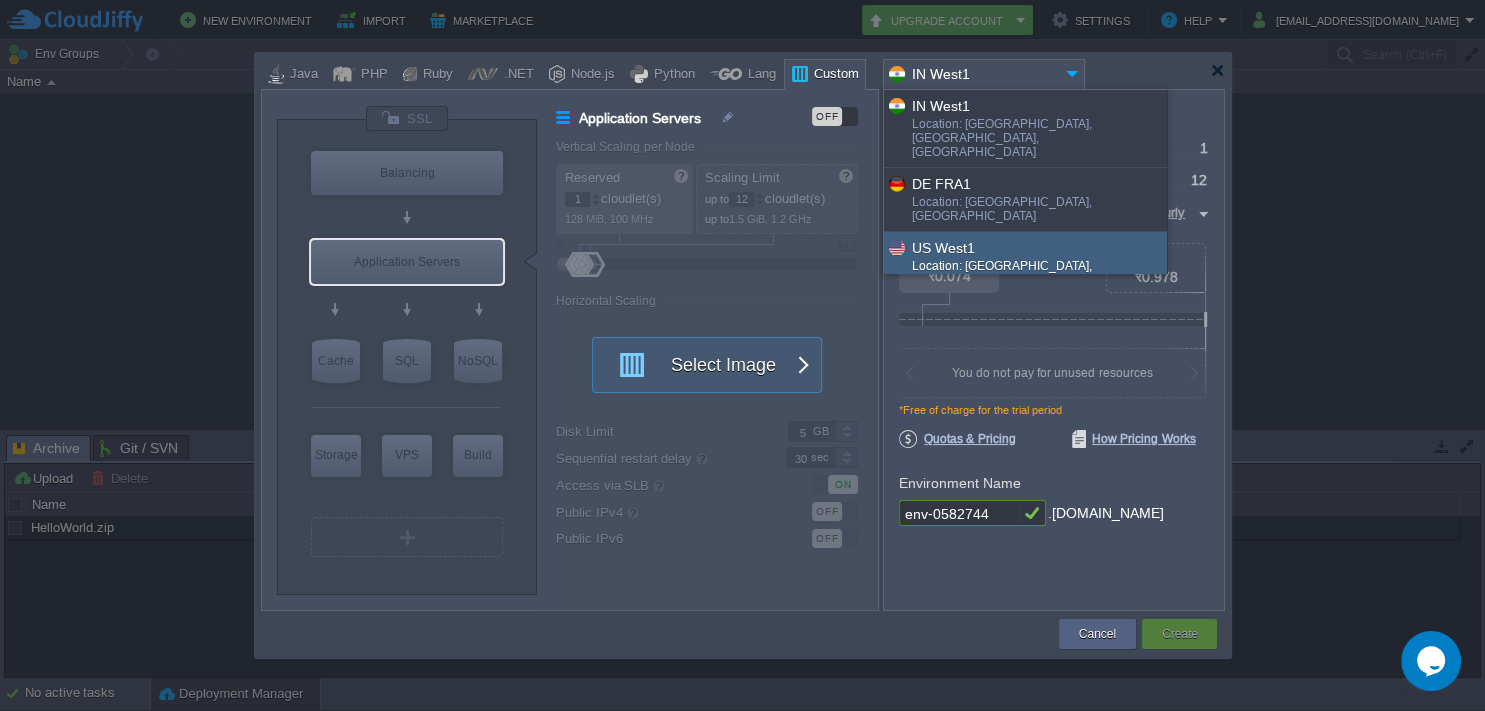 scroll, scrollTop: 0, scrollLeft: 0, axis: both 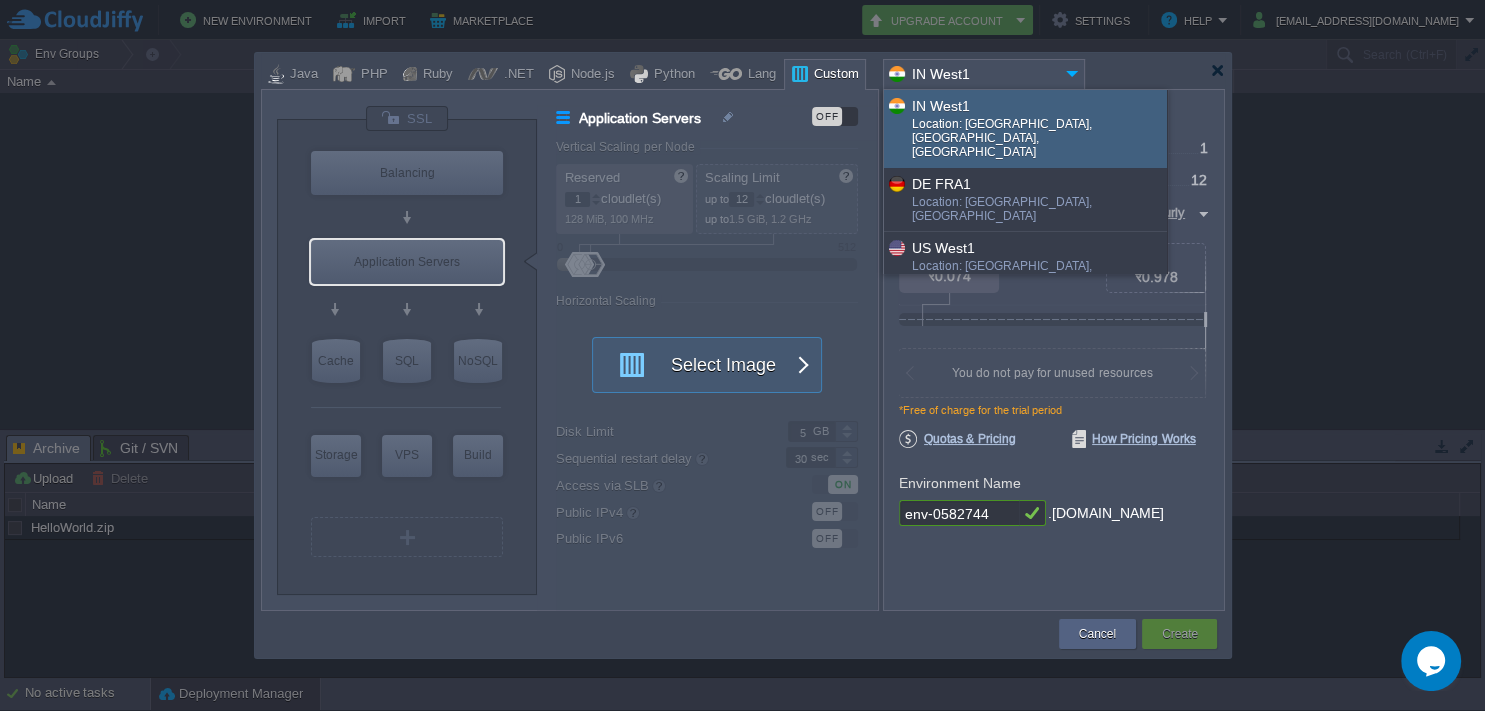 click on "Location: [GEOGRAPHIC_DATA], [GEOGRAPHIC_DATA], [GEOGRAPHIC_DATA]" at bounding box center (1038, 140) 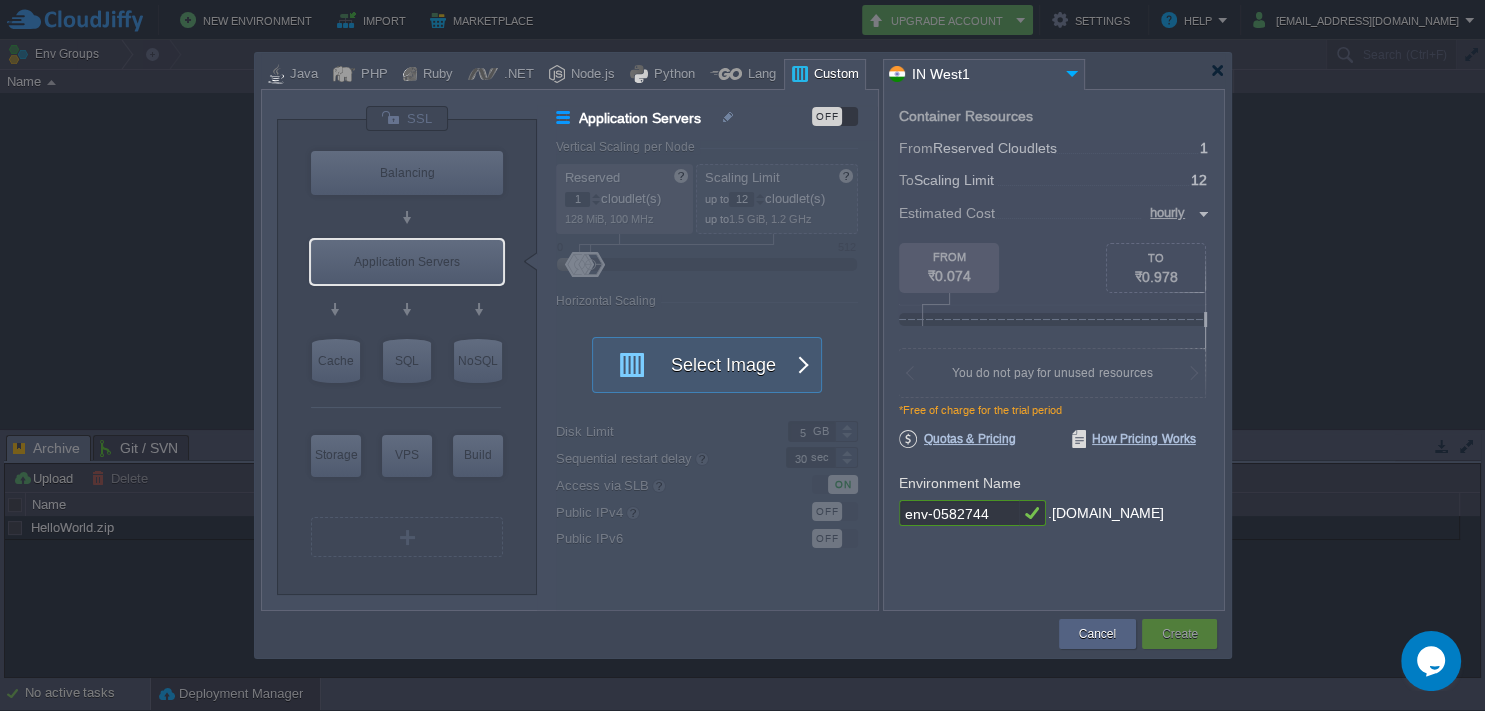 click on "OFF" at bounding box center [827, 116] 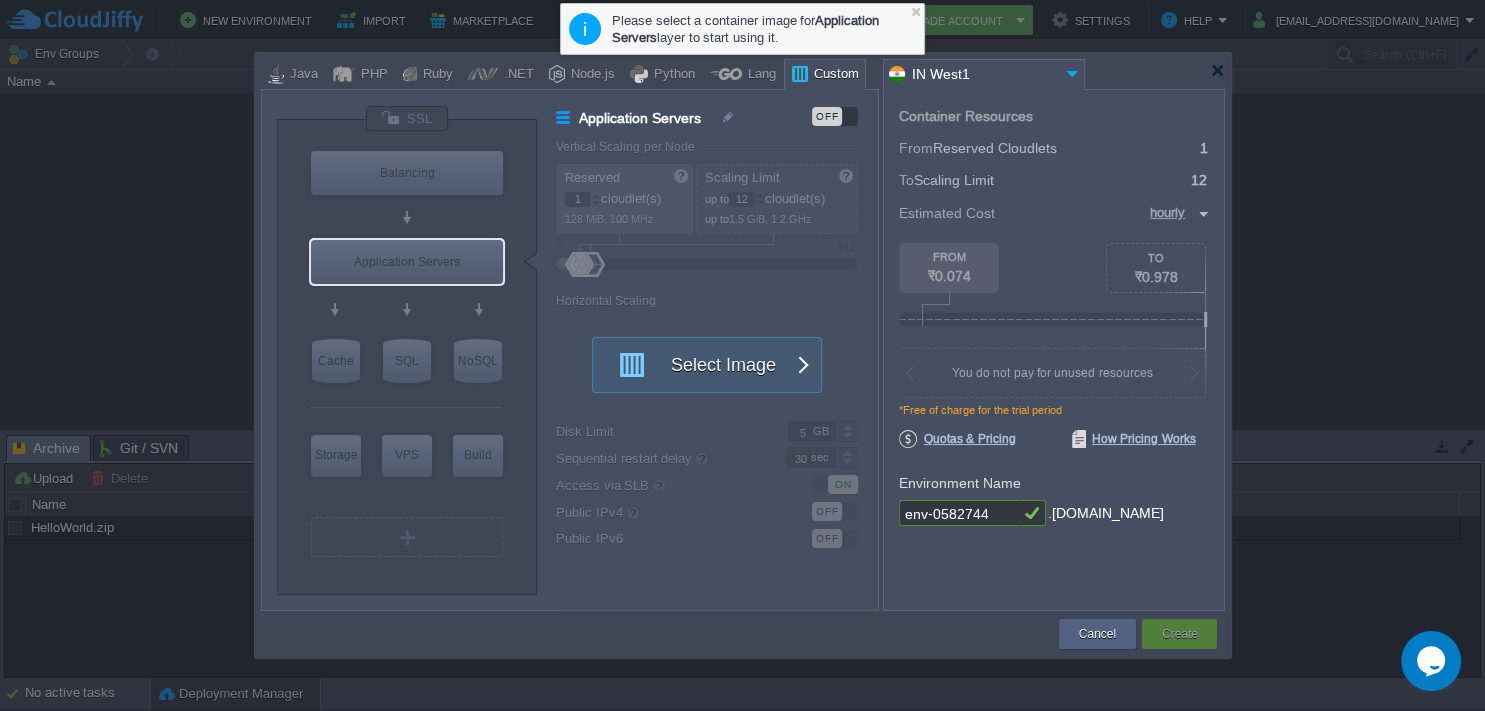 click on "OFF" at bounding box center [827, 116] 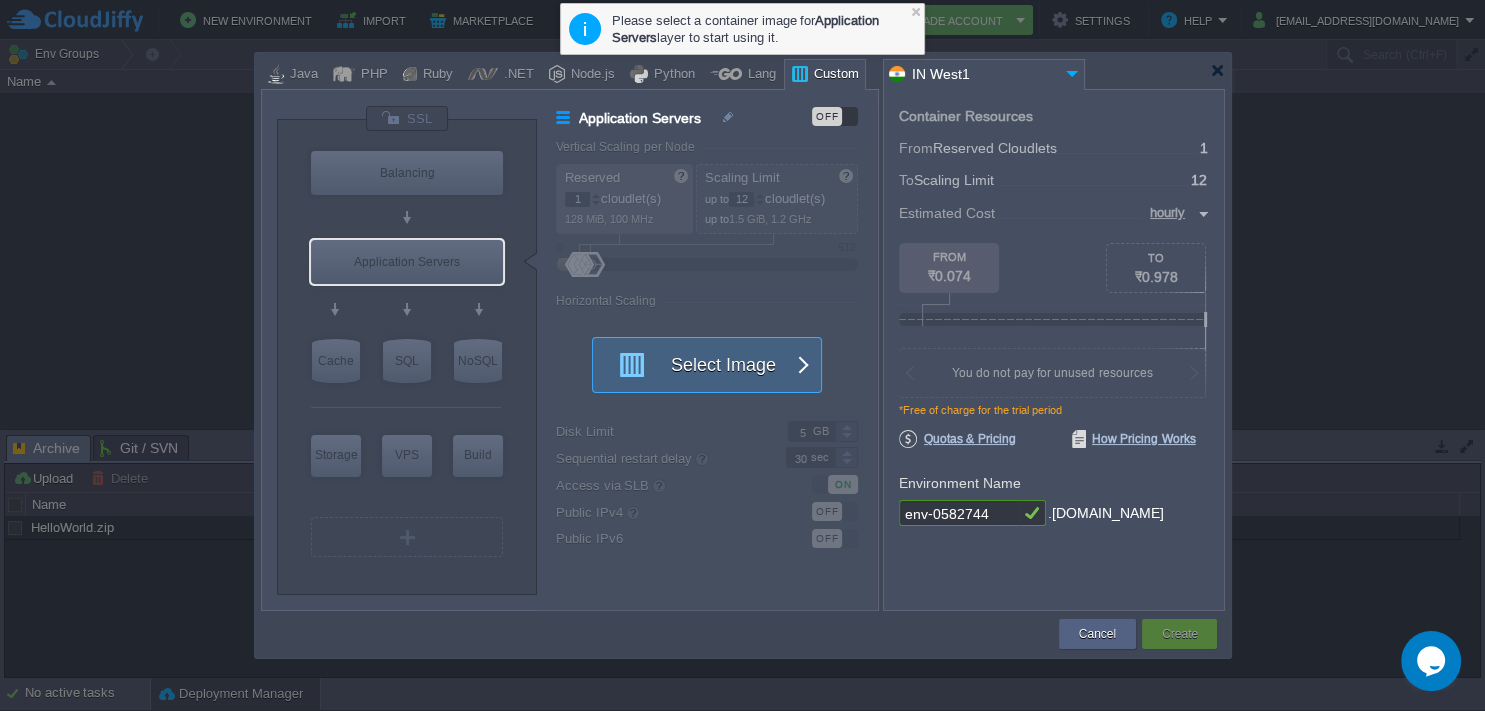 click on "Select Image" at bounding box center [696, 365] 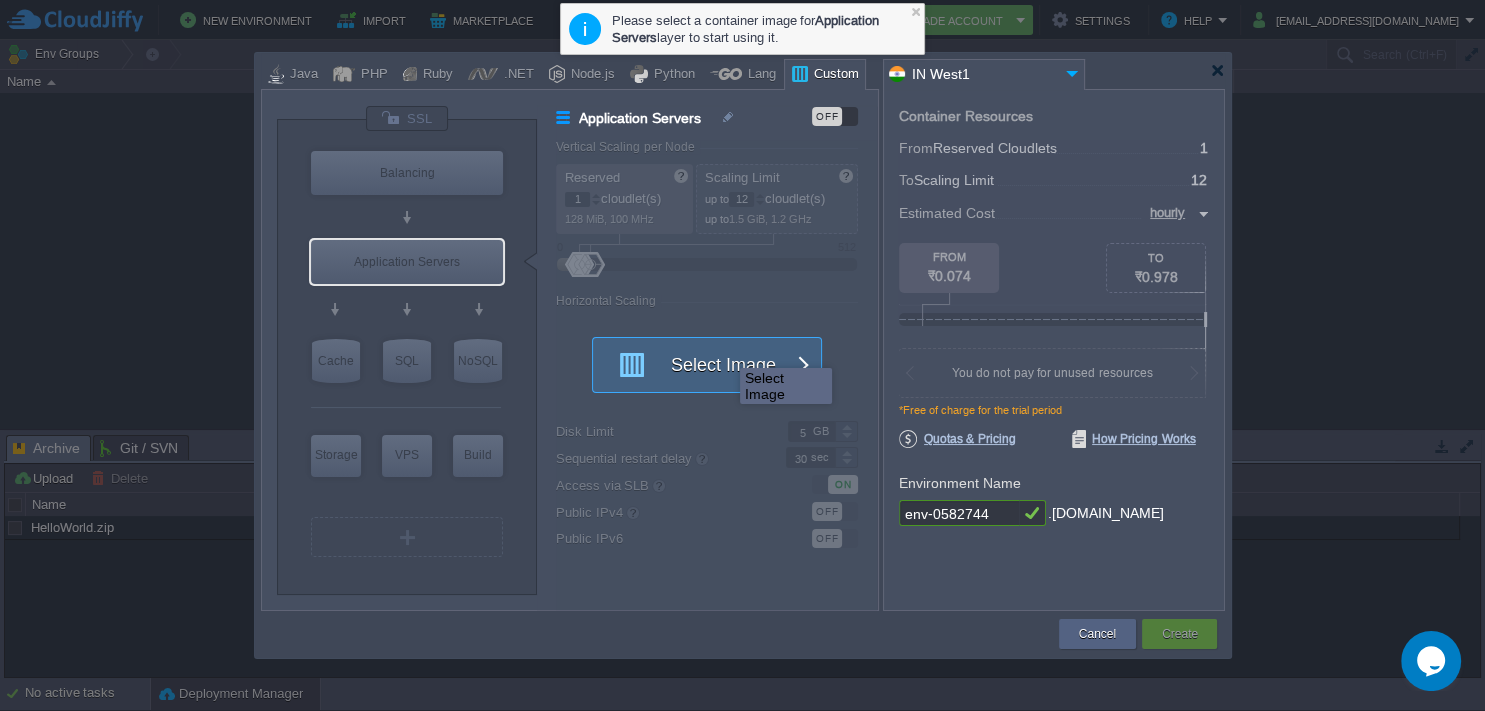 click on "Select Image" at bounding box center (696, 365) 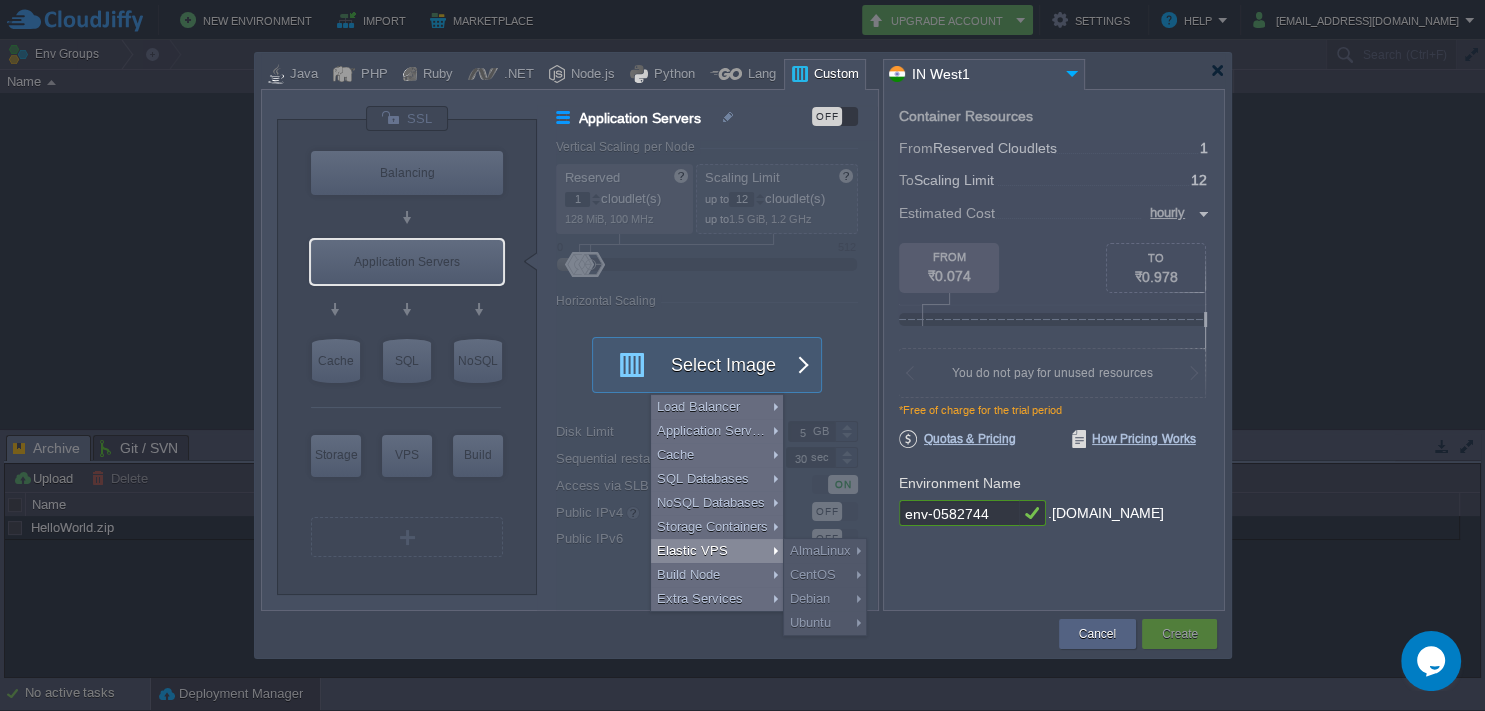 click on "Ubuntu" at bounding box center [825, 623] 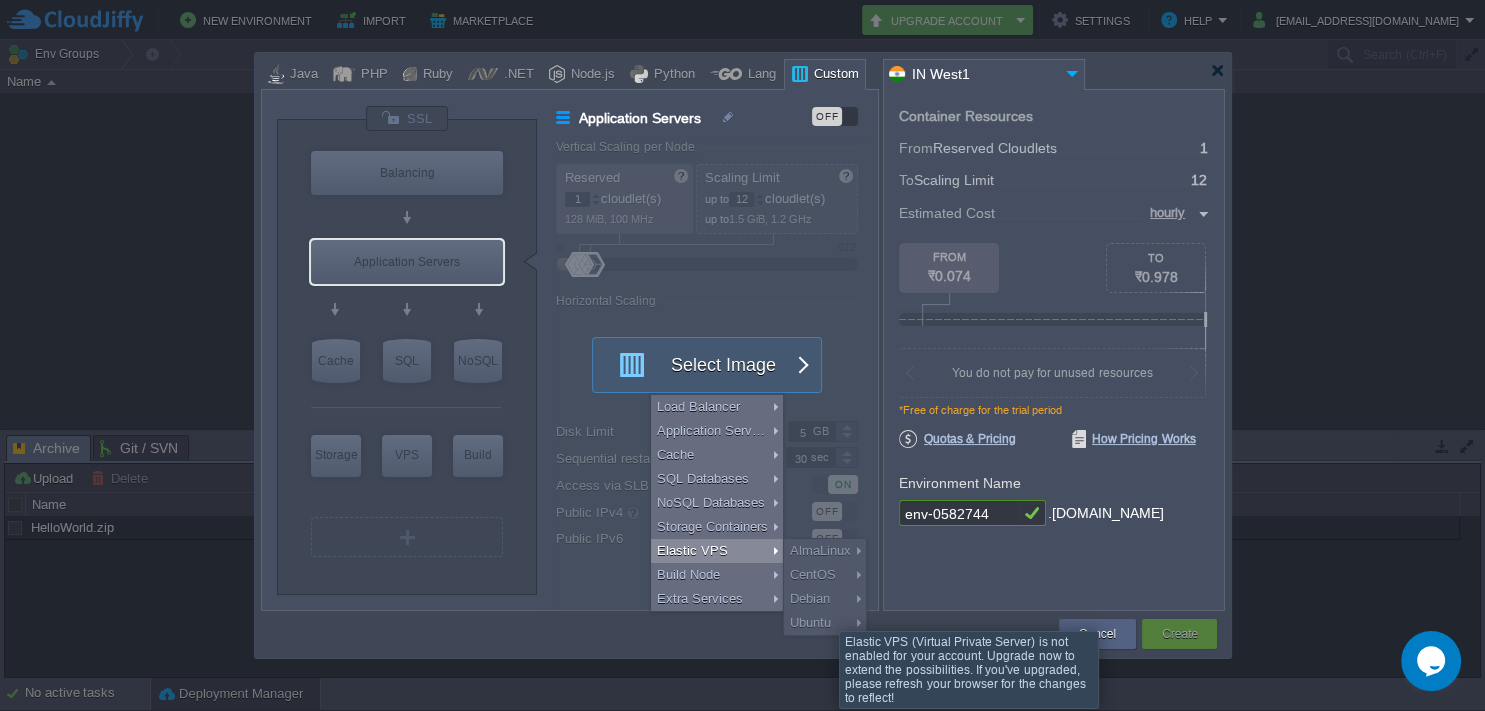click on "Ubuntu" at bounding box center (825, 623) 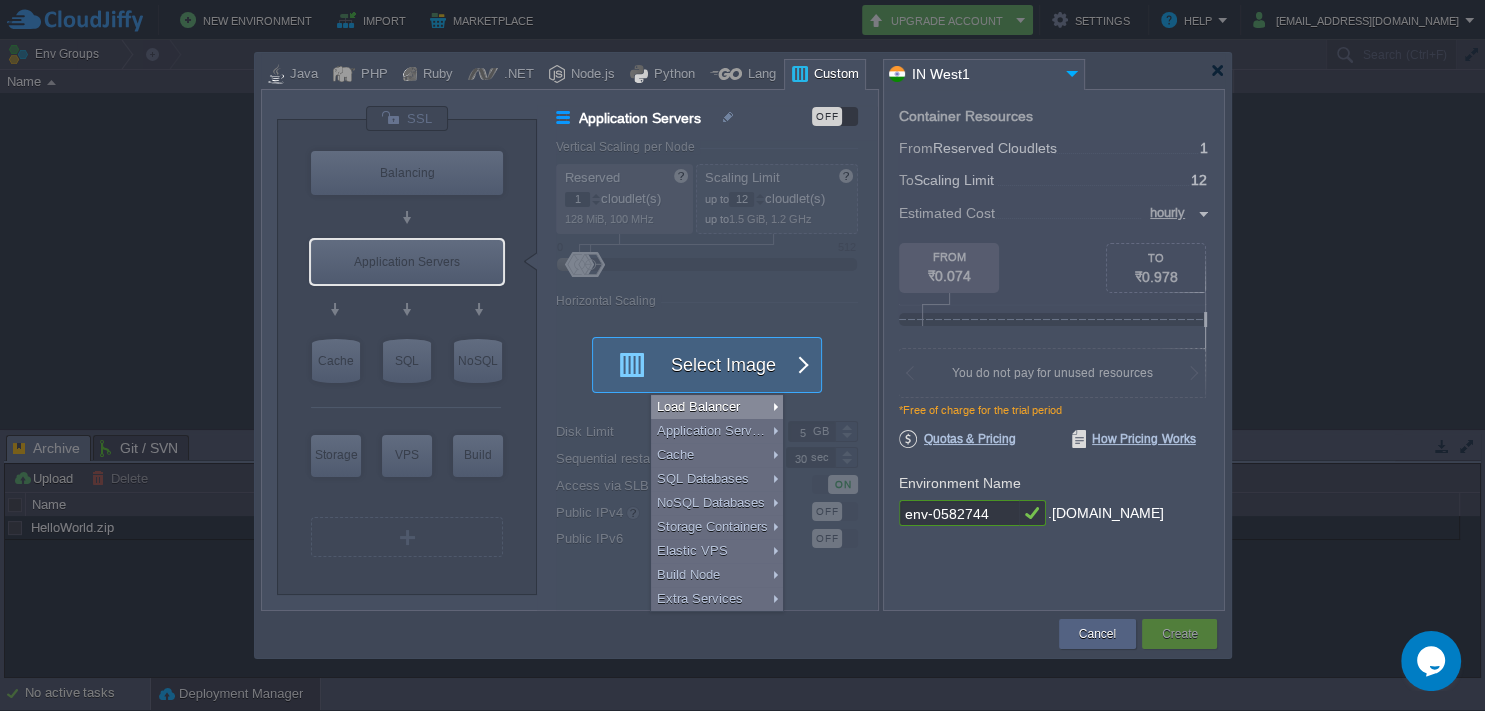 type on "Select Image" 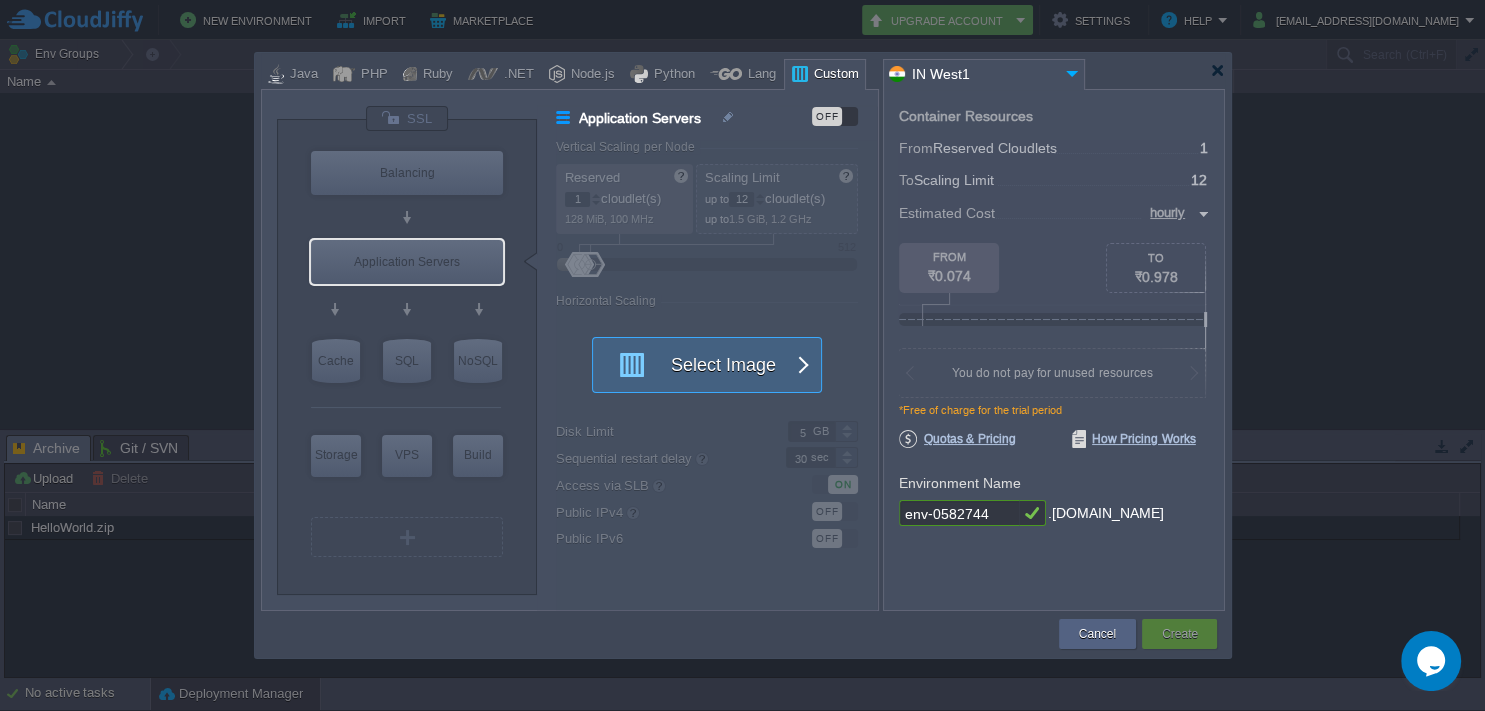 click on "Select Image" at bounding box center (696, 365) 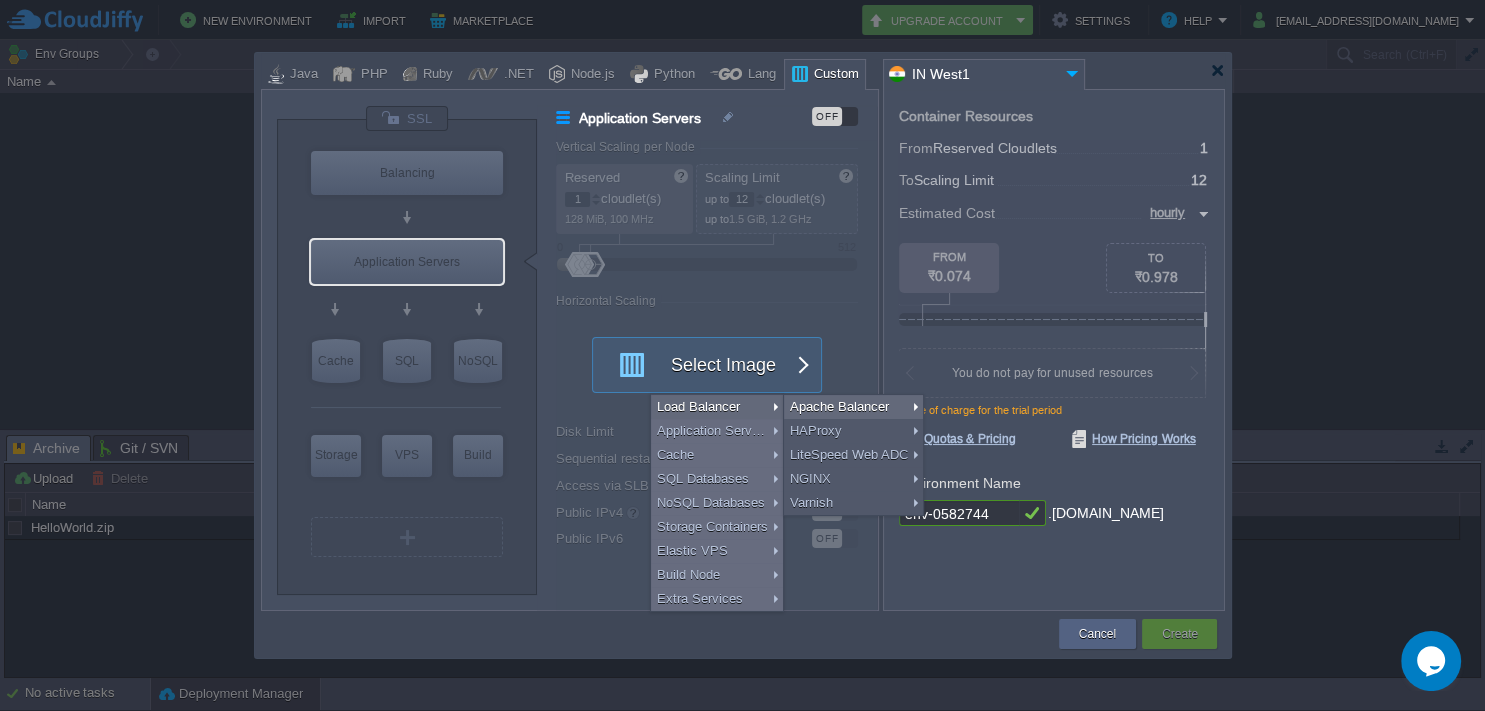 type on "Select Image" 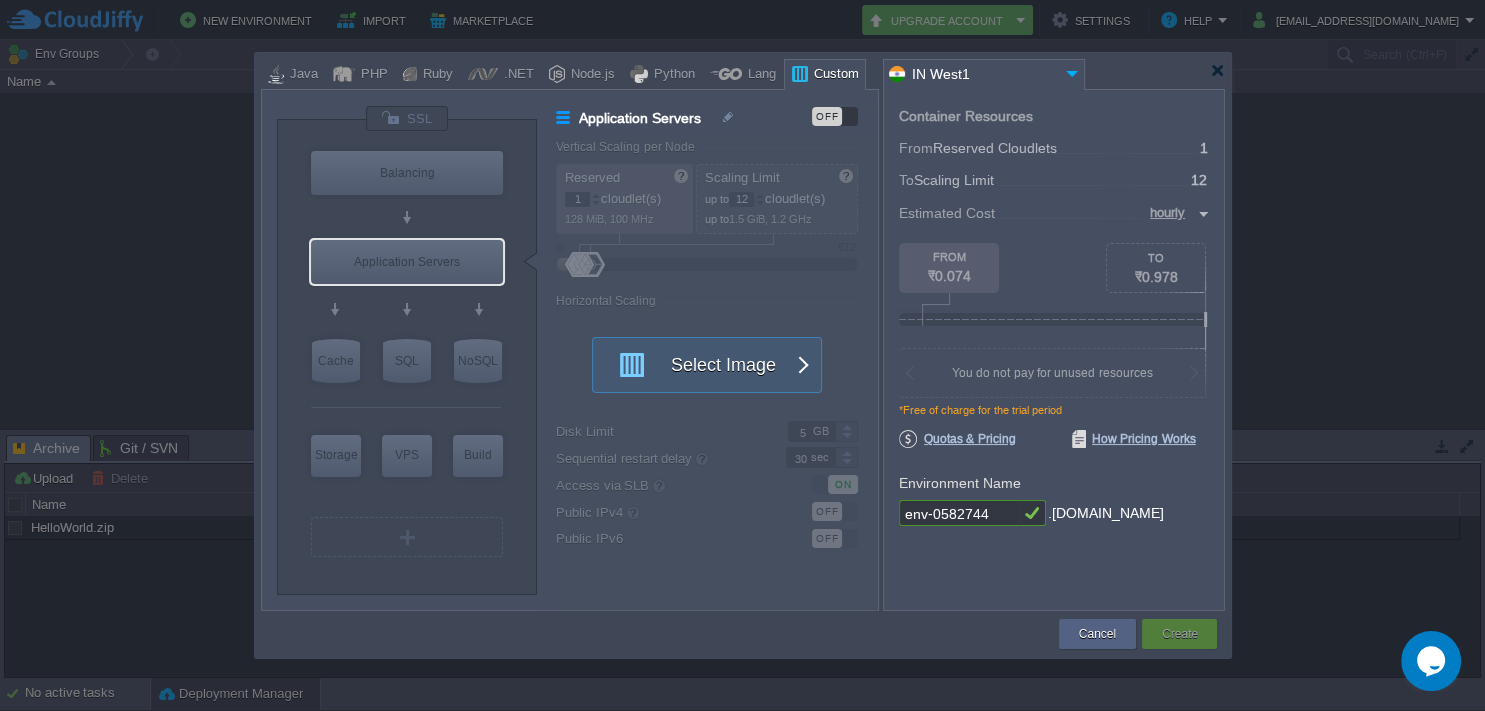 click at bounding box center (716, 375) 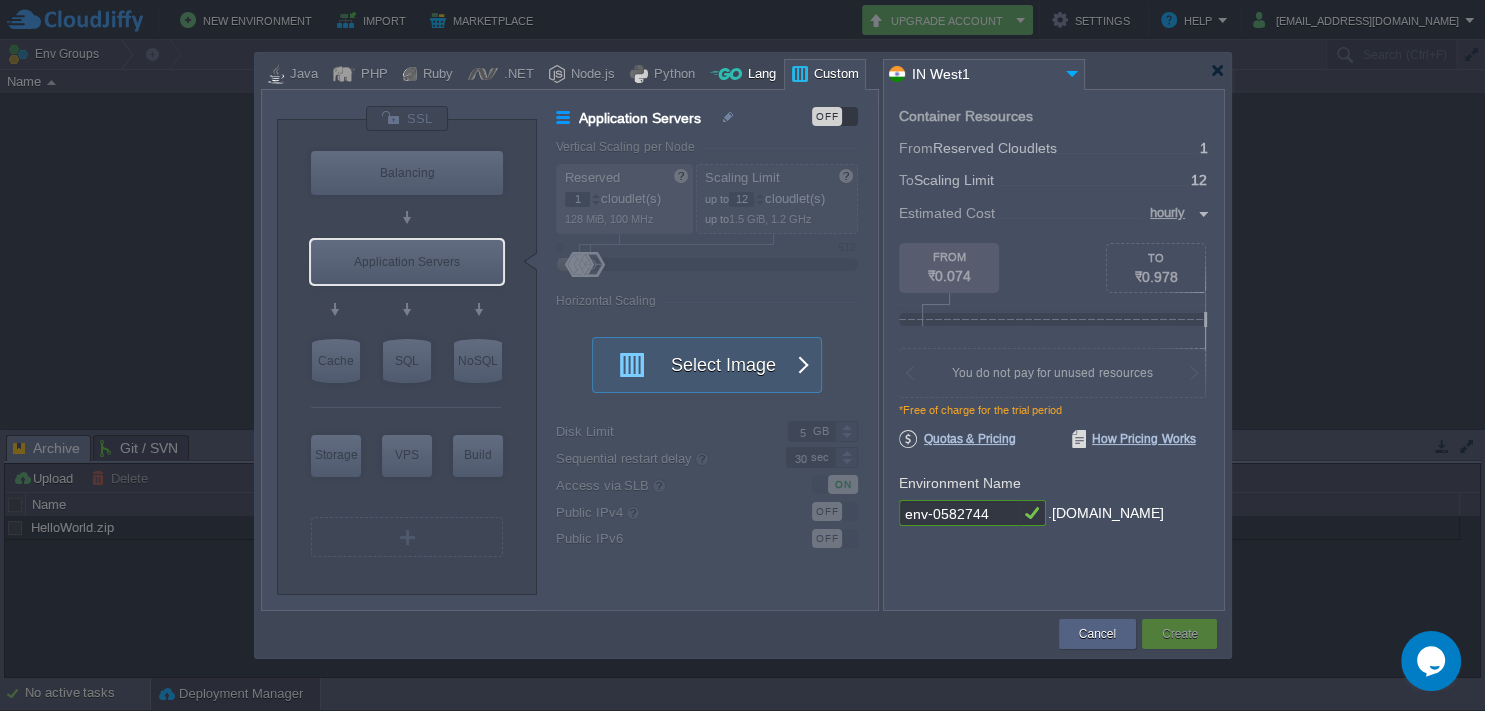 click at bounding box center [726, 74] 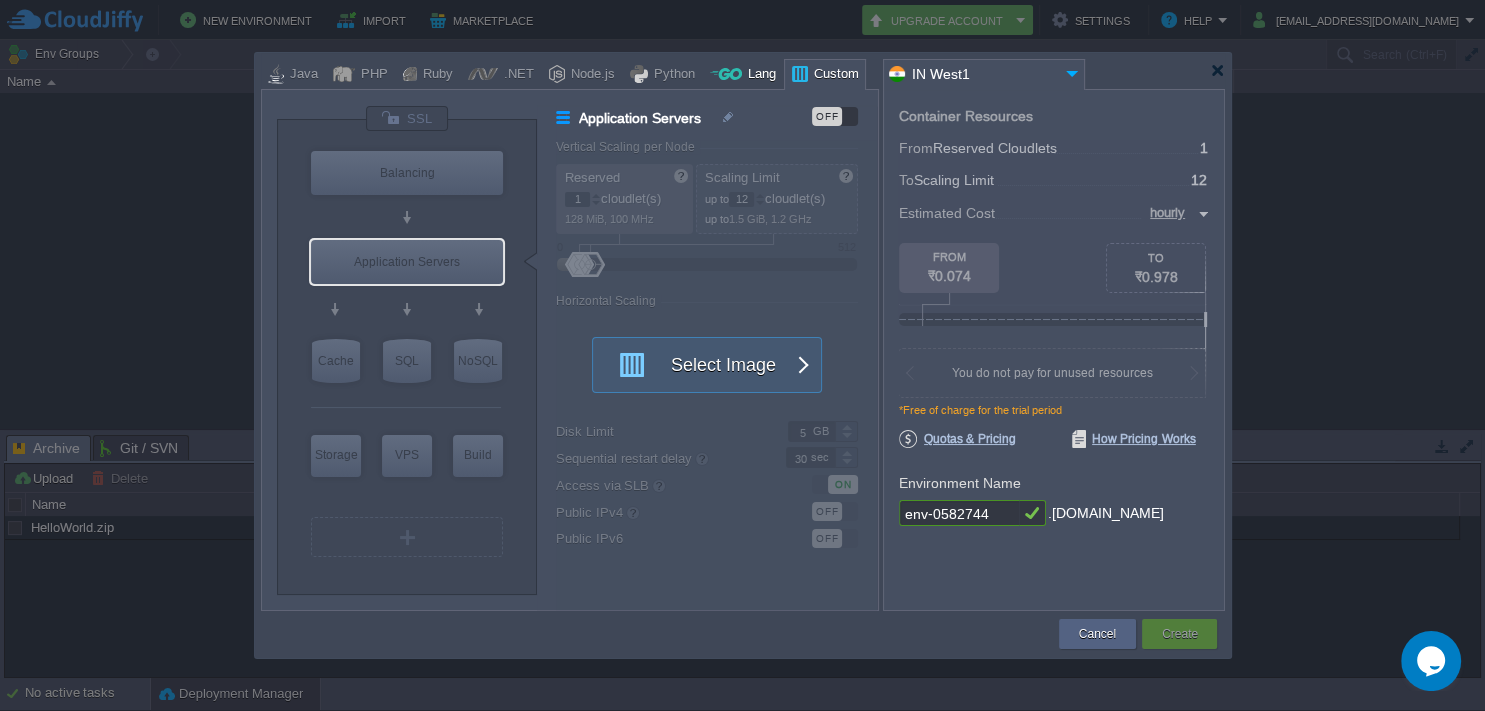 type on "Application Servers" 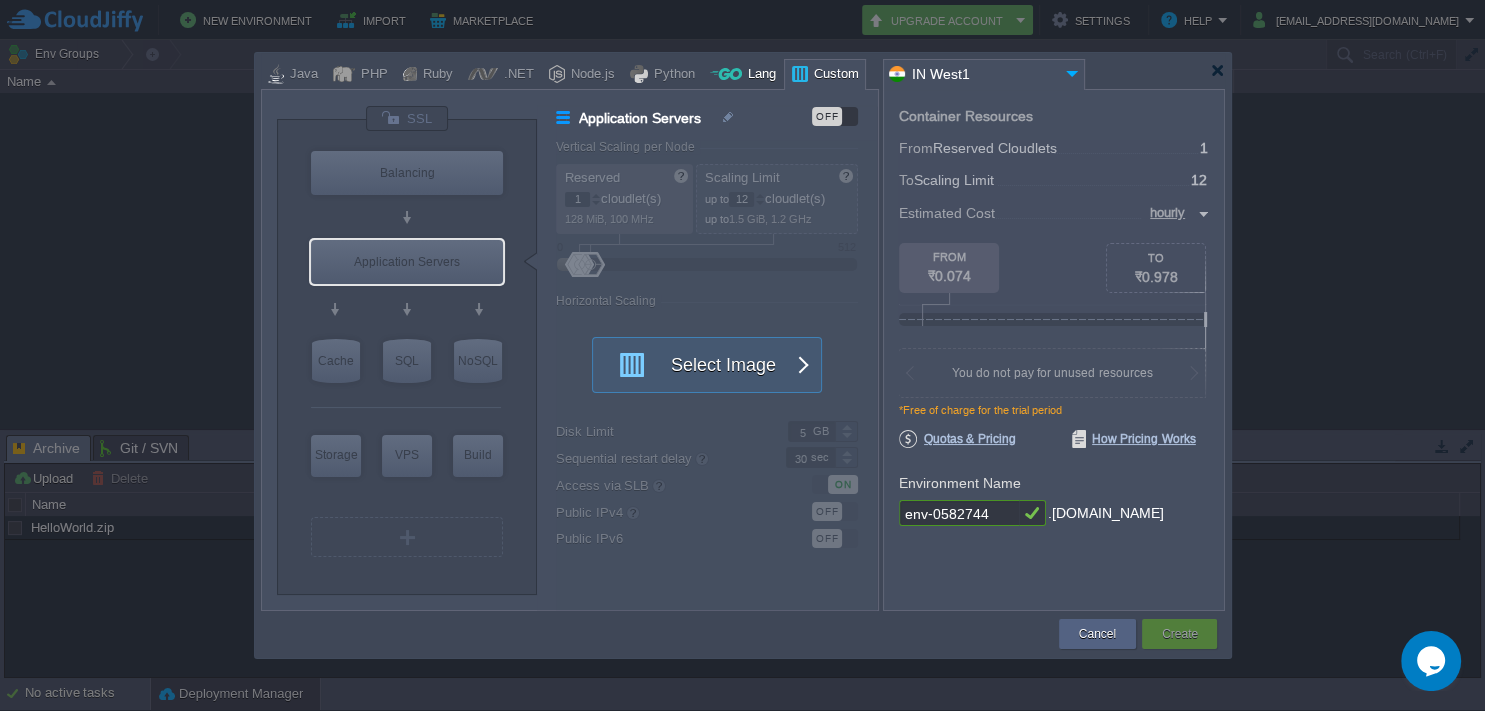 type on "6" 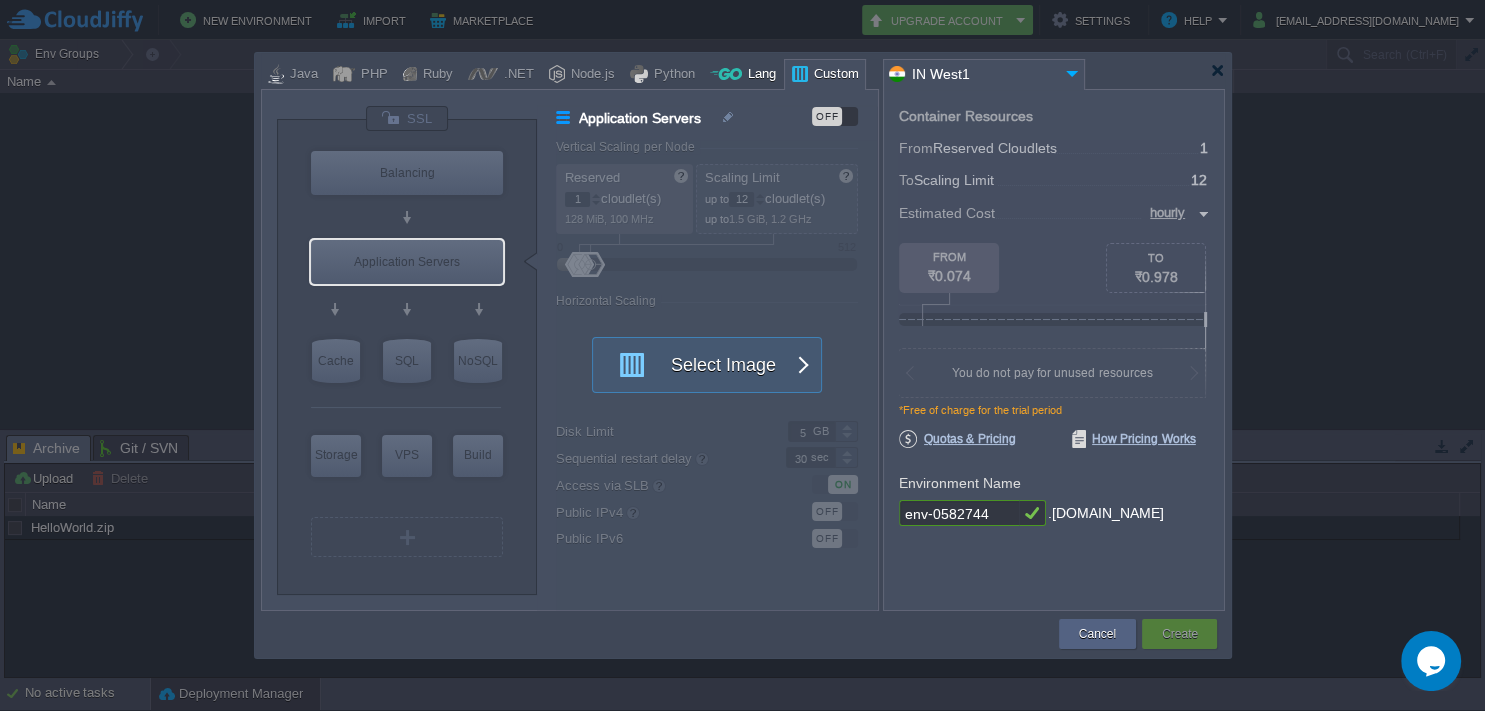 type on "Golang 1.24.5" 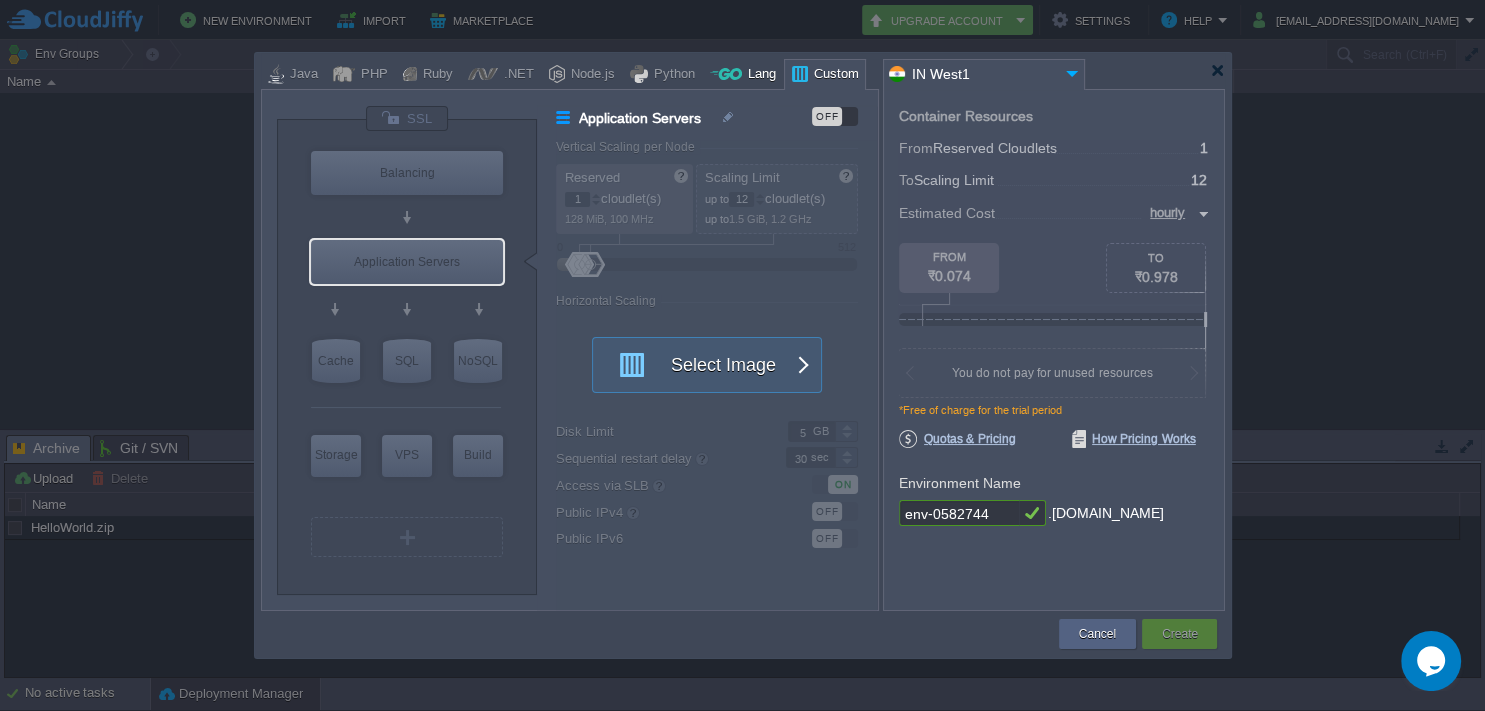 type on "1.24.5" 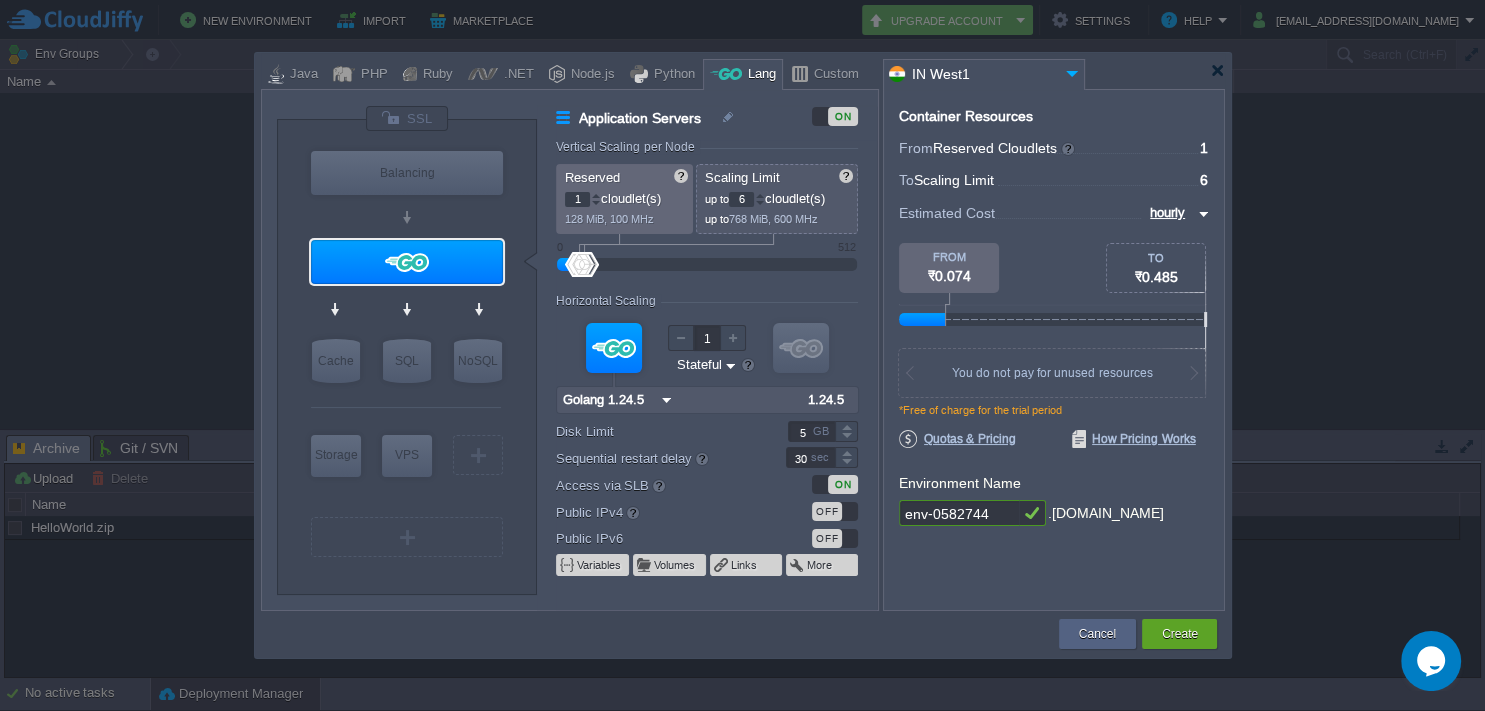 click at bounding box center (666, 400) 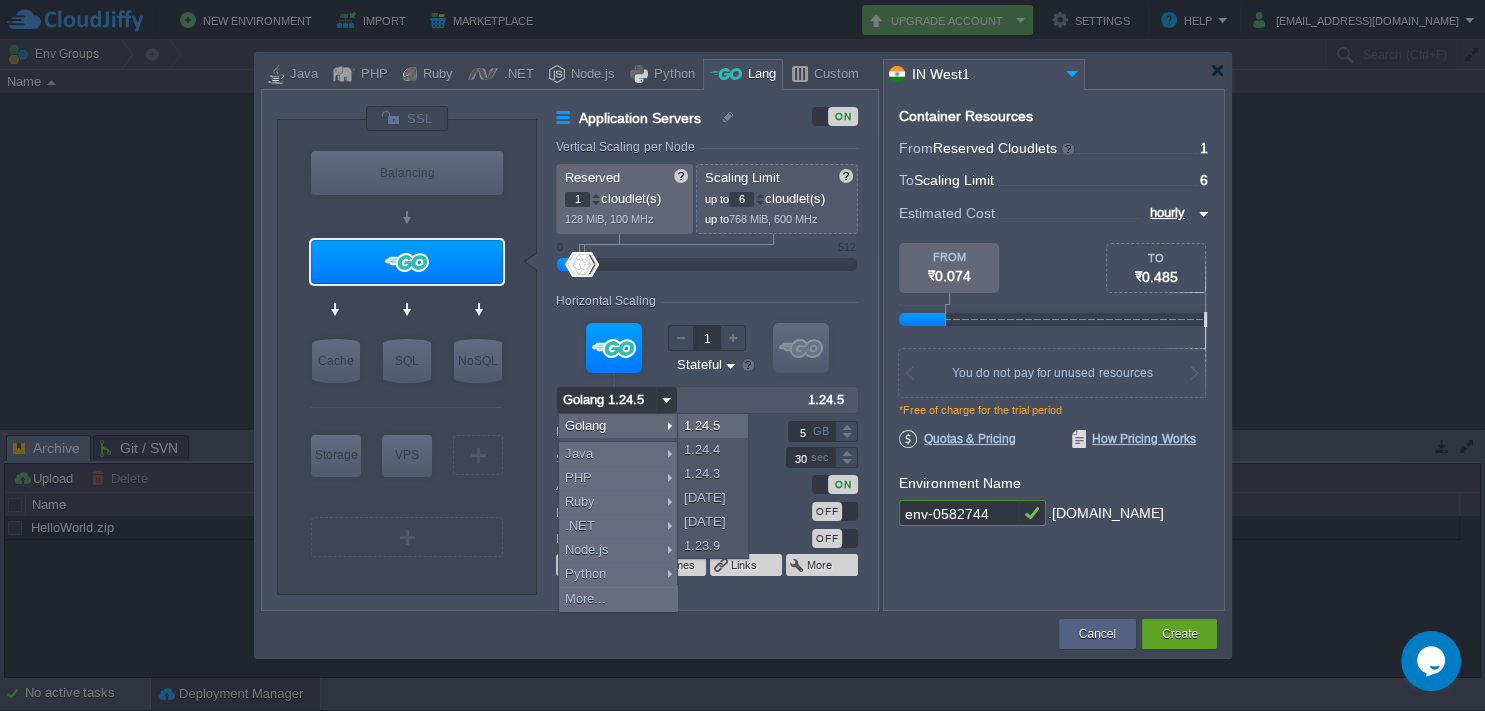 click at bounding box center (707, 400) 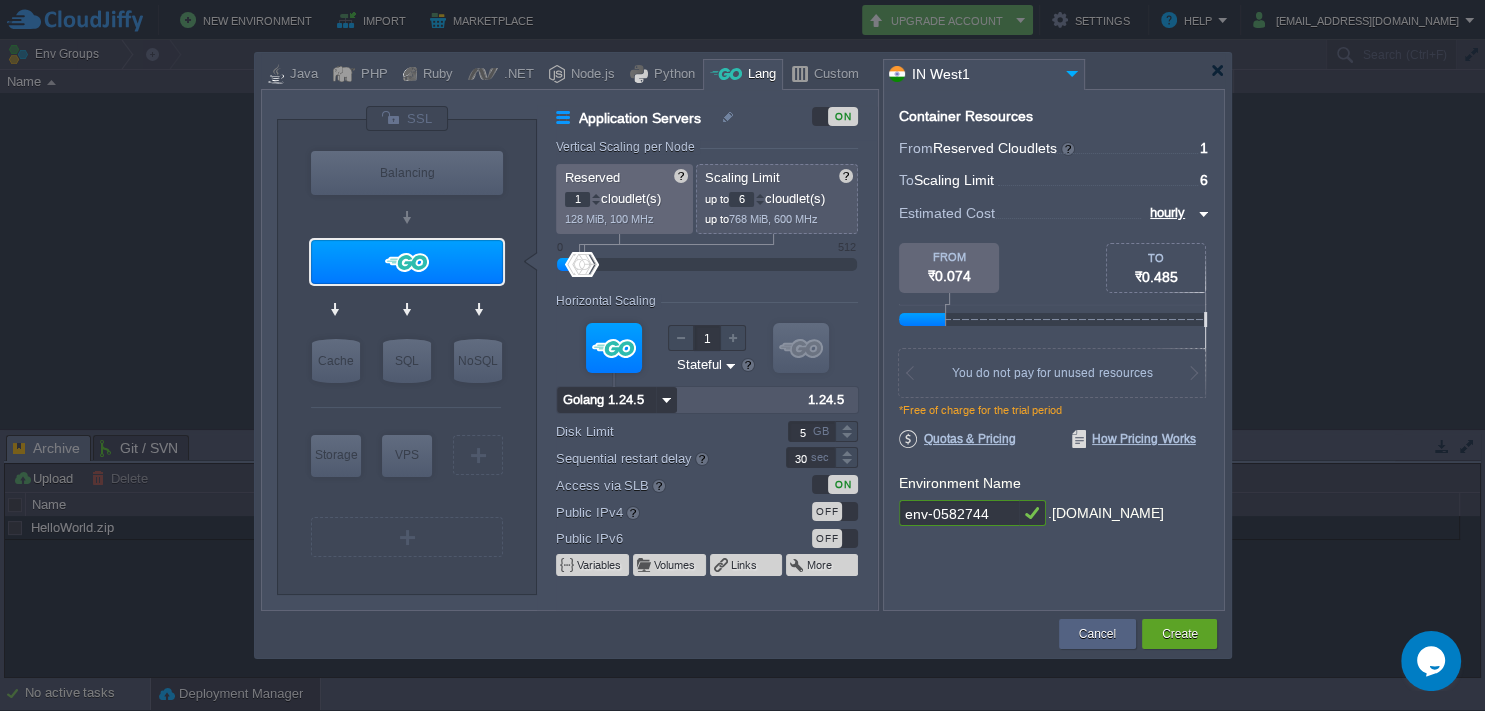 click on "Golang 1.24.5" at bounding box center (606, 400) 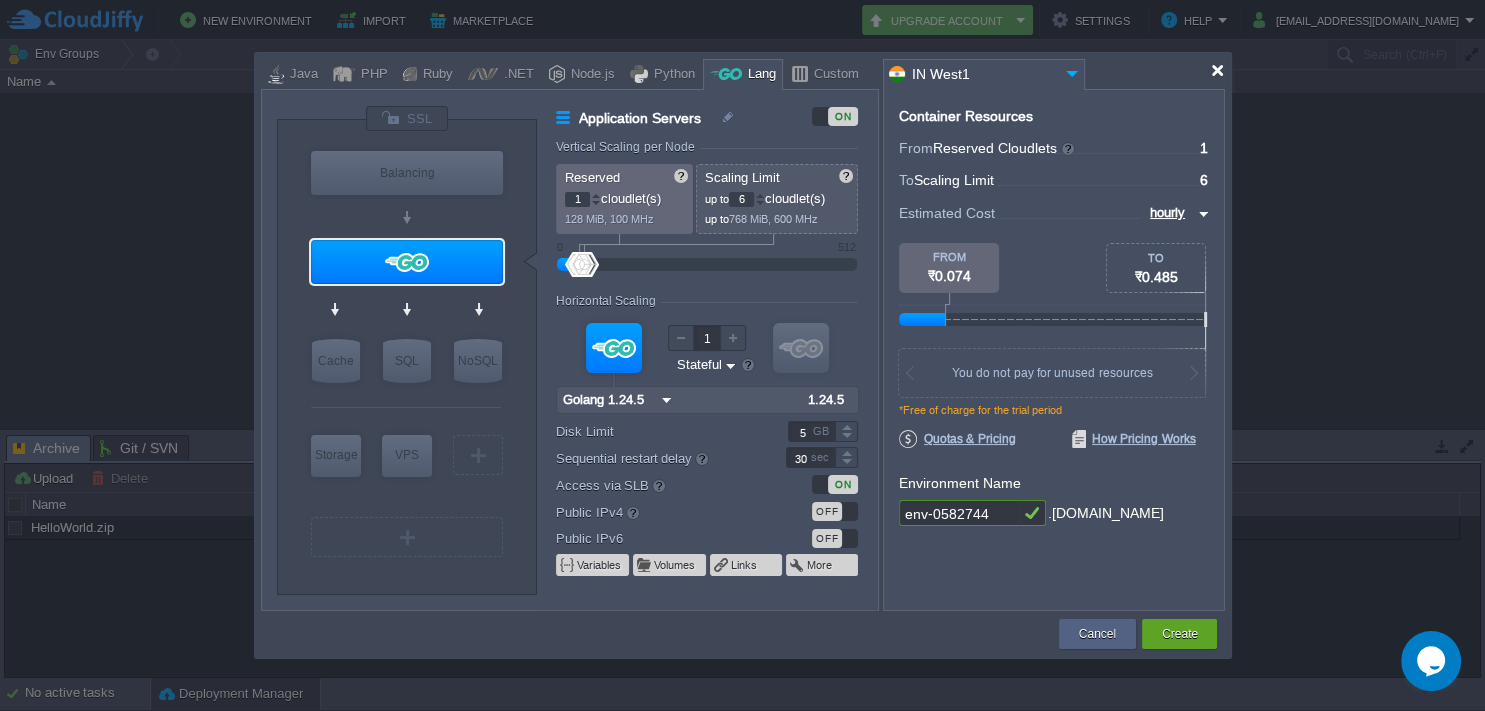 click at bounding box center (1217, 70) 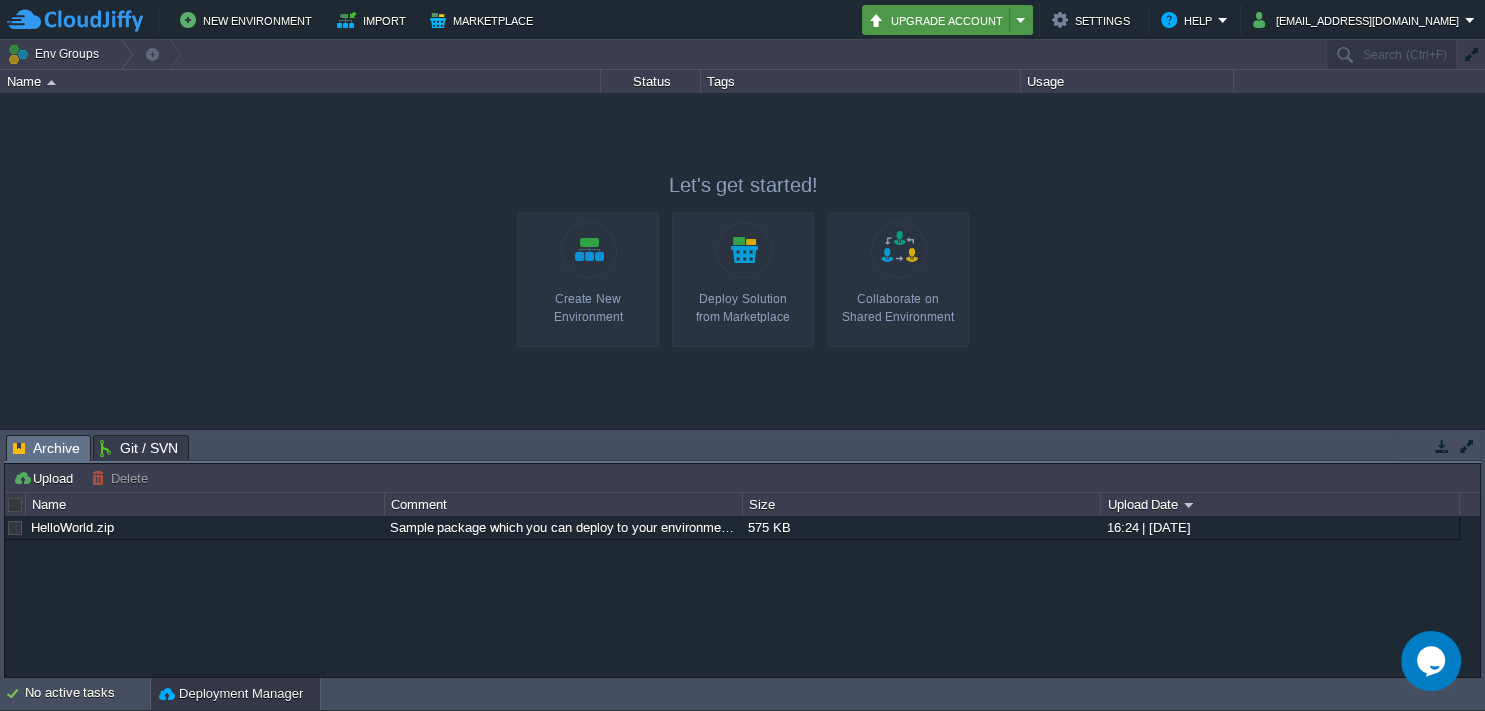 click on "Upgrade Account" at bounding box center (939, 20) 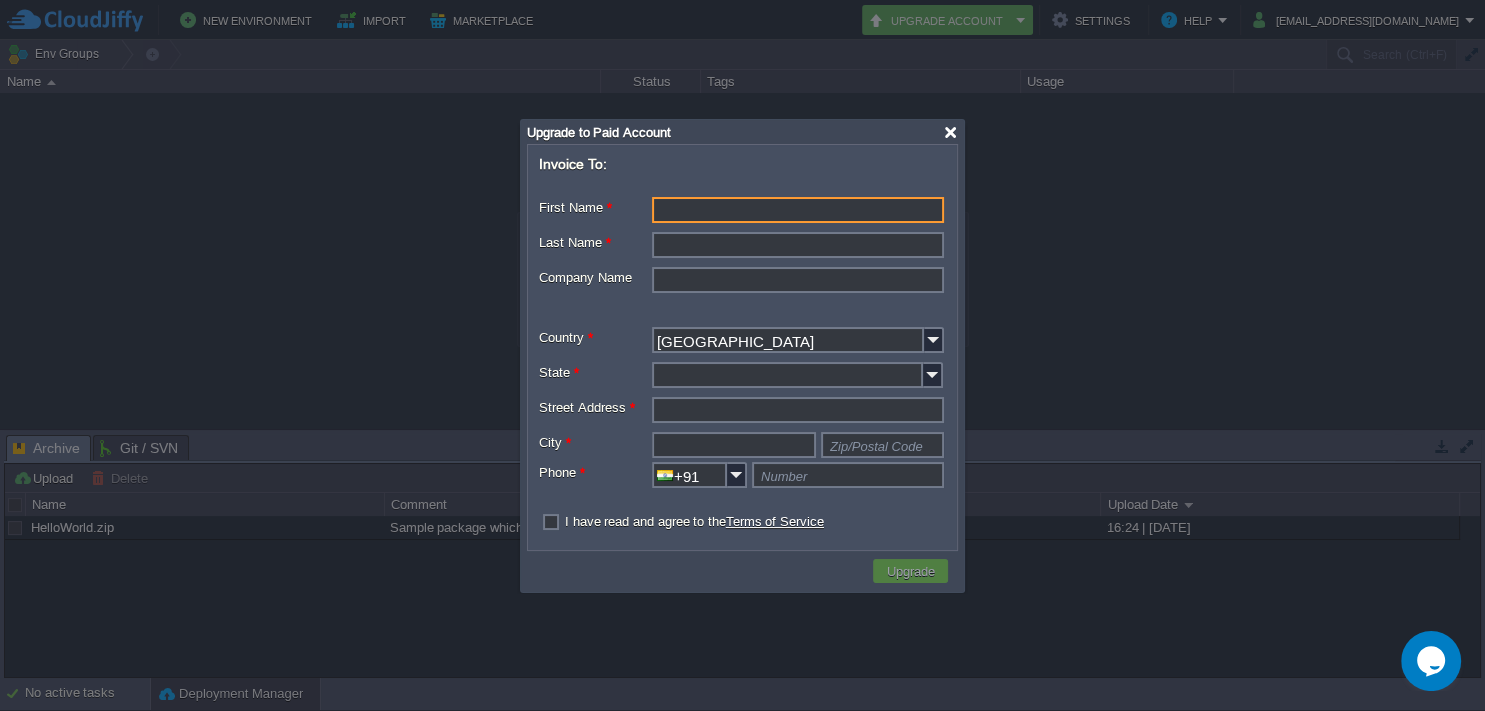 click at bounding box center (950, 132) 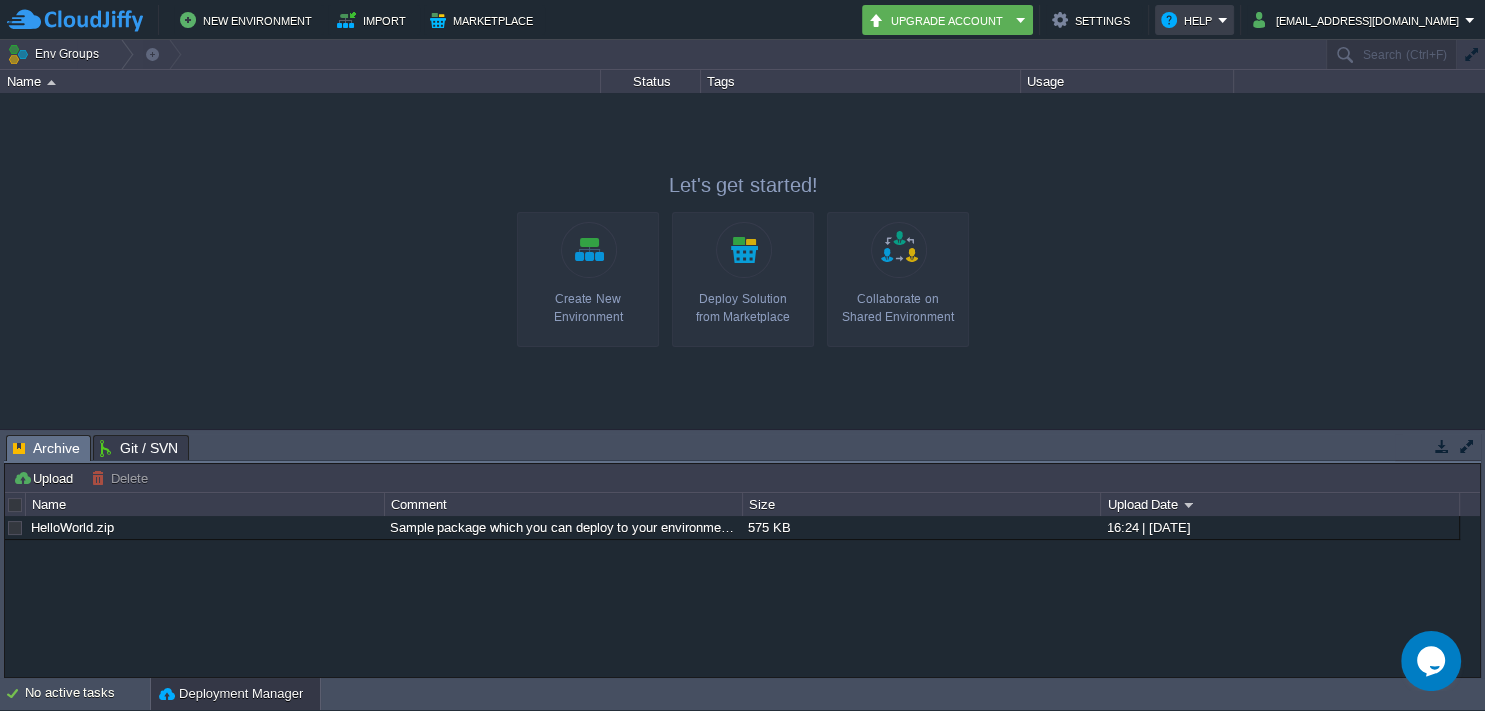 click on "Help" at bounding box center (1194, 20) 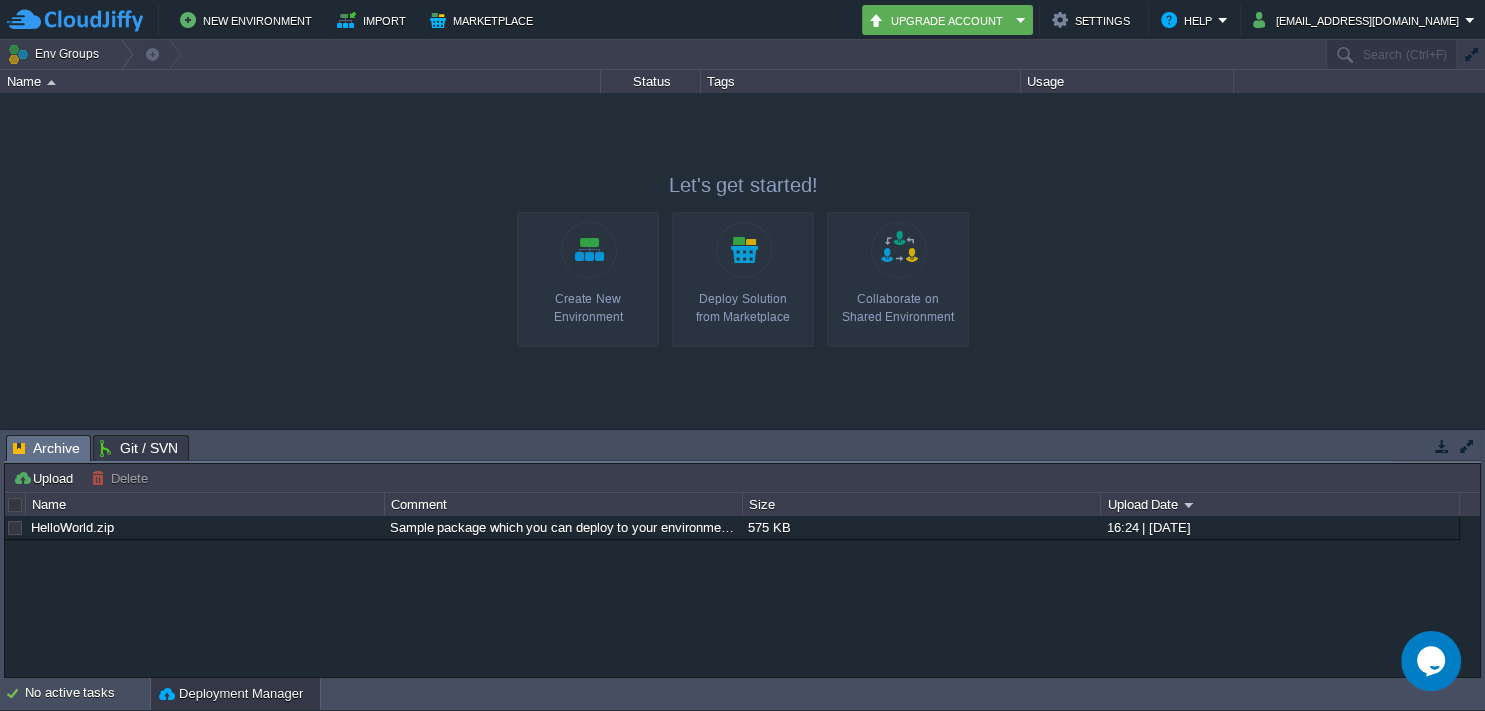 click at bounding box center (742, 261) 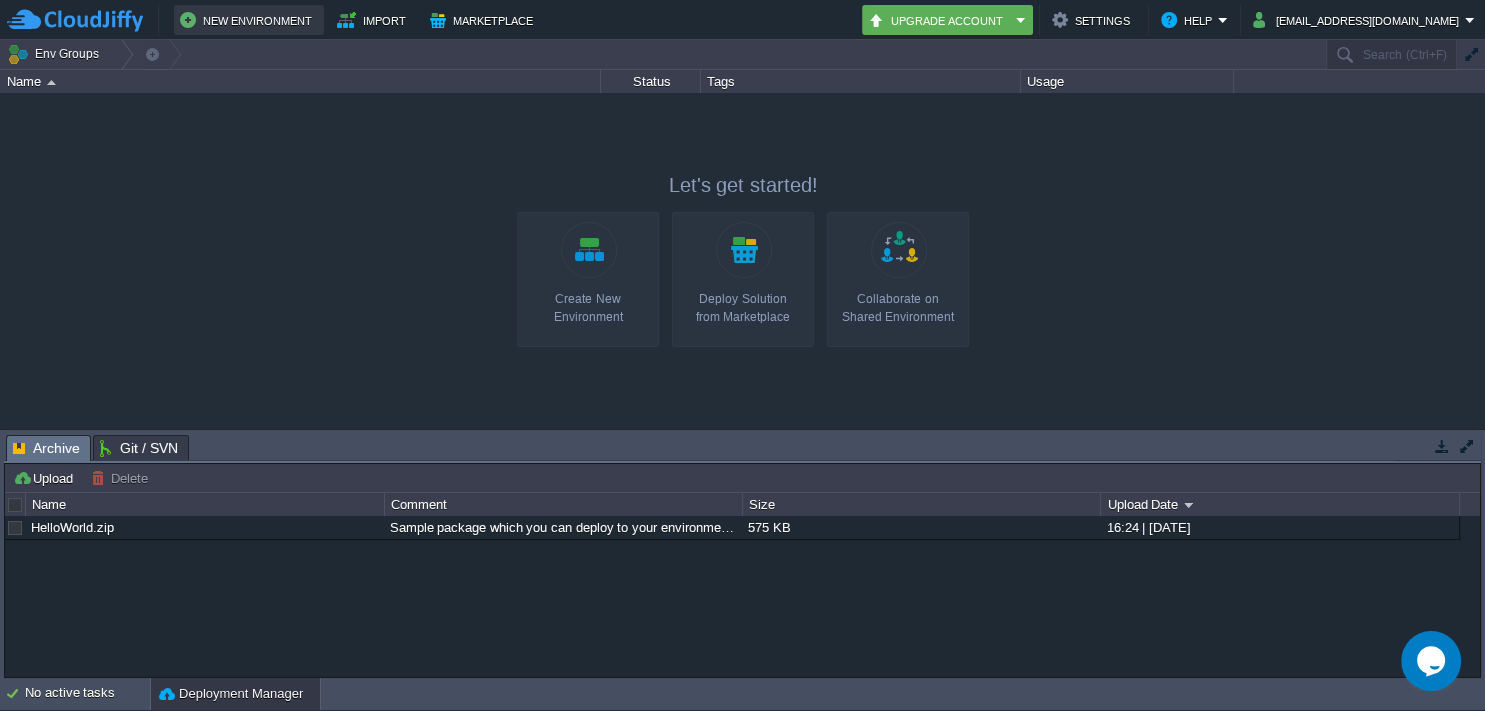 click on "New Environment" at bounding box center [249, 20] 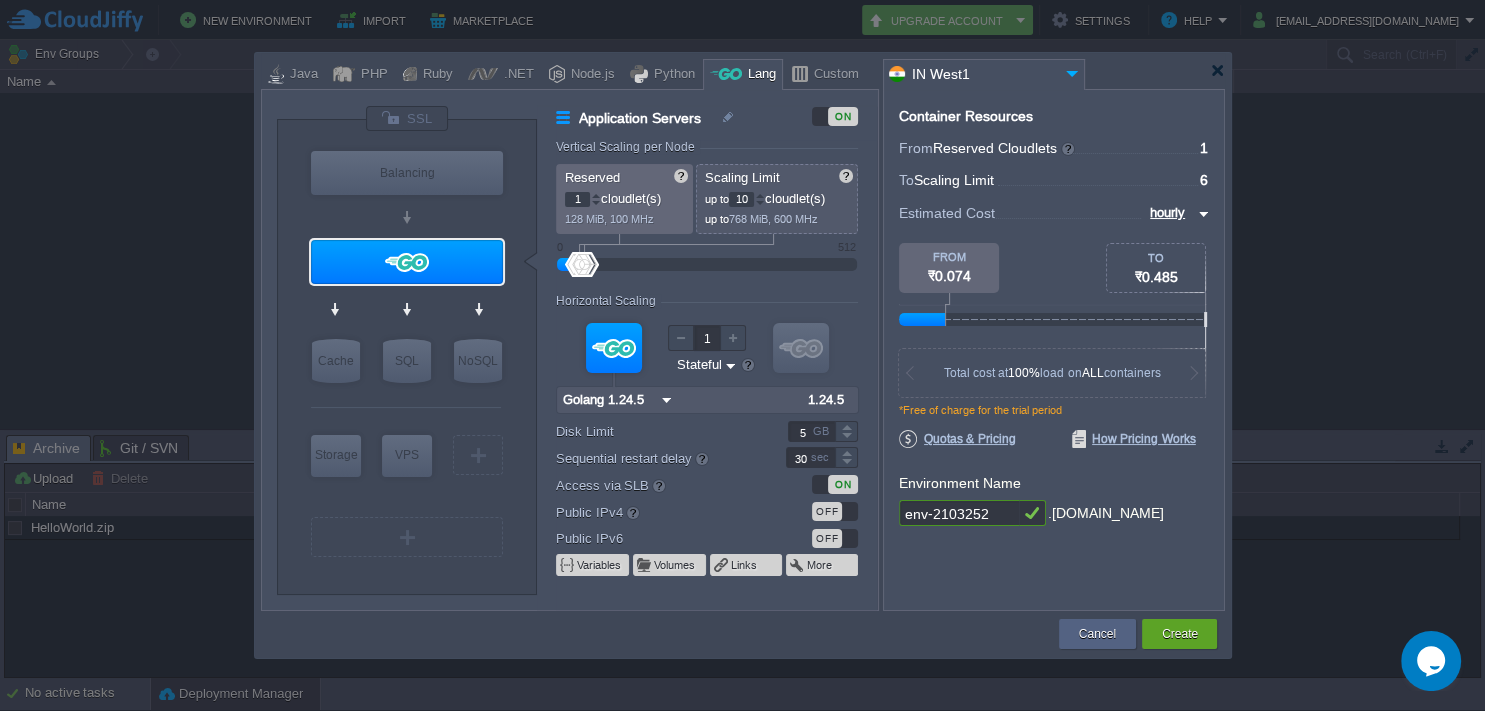 type on "12" 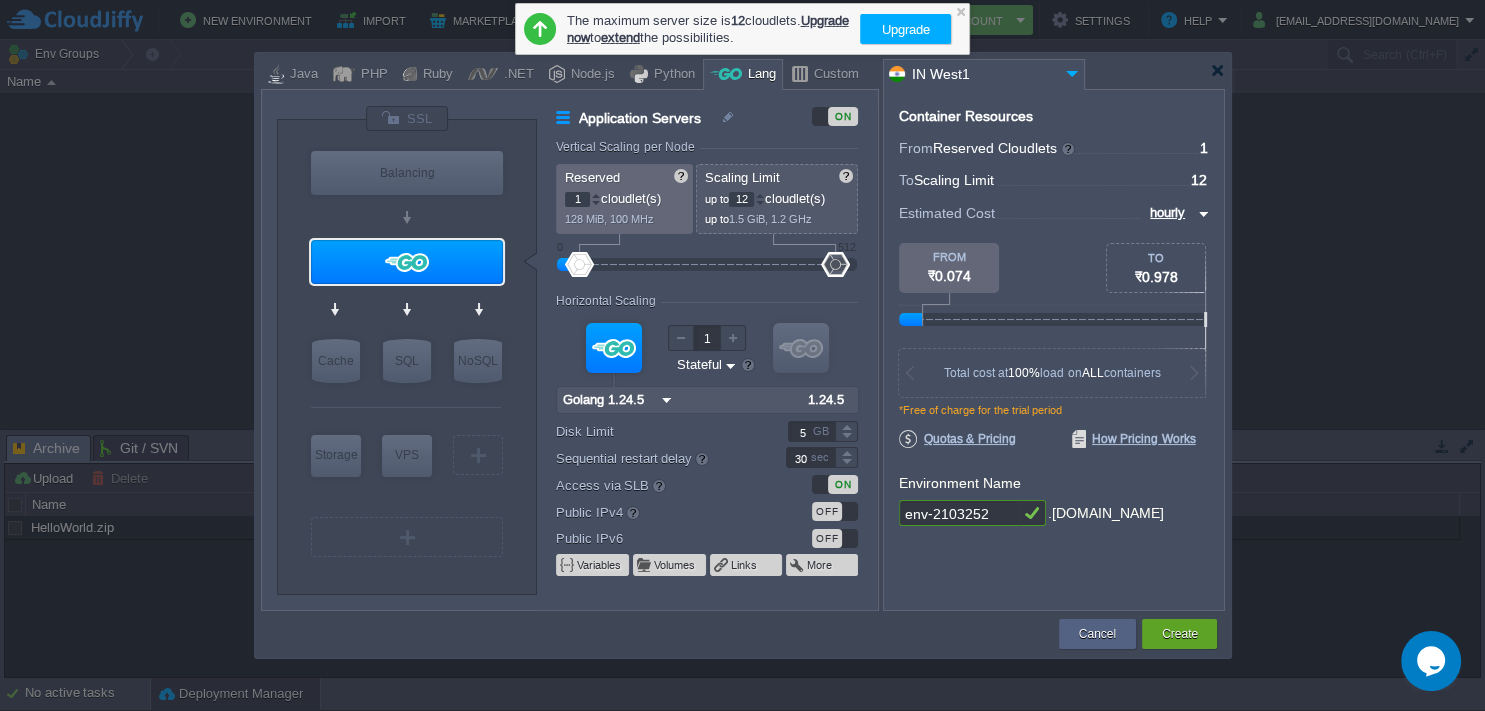 drag, startPoint x: 584, startPoint y: 261, endPoint x: 898, endPoint y: 236, distance: 314.99365 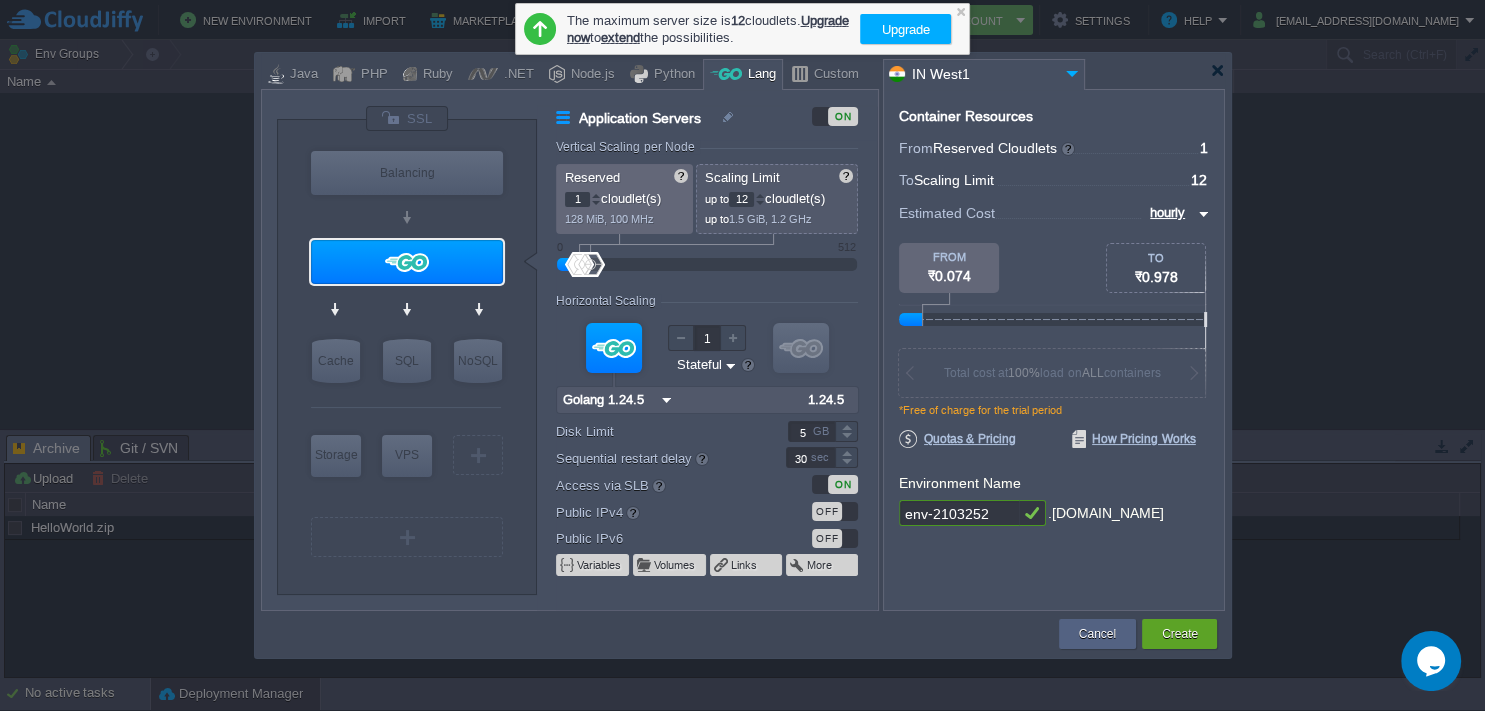 type on "NGINX 1.28.0" 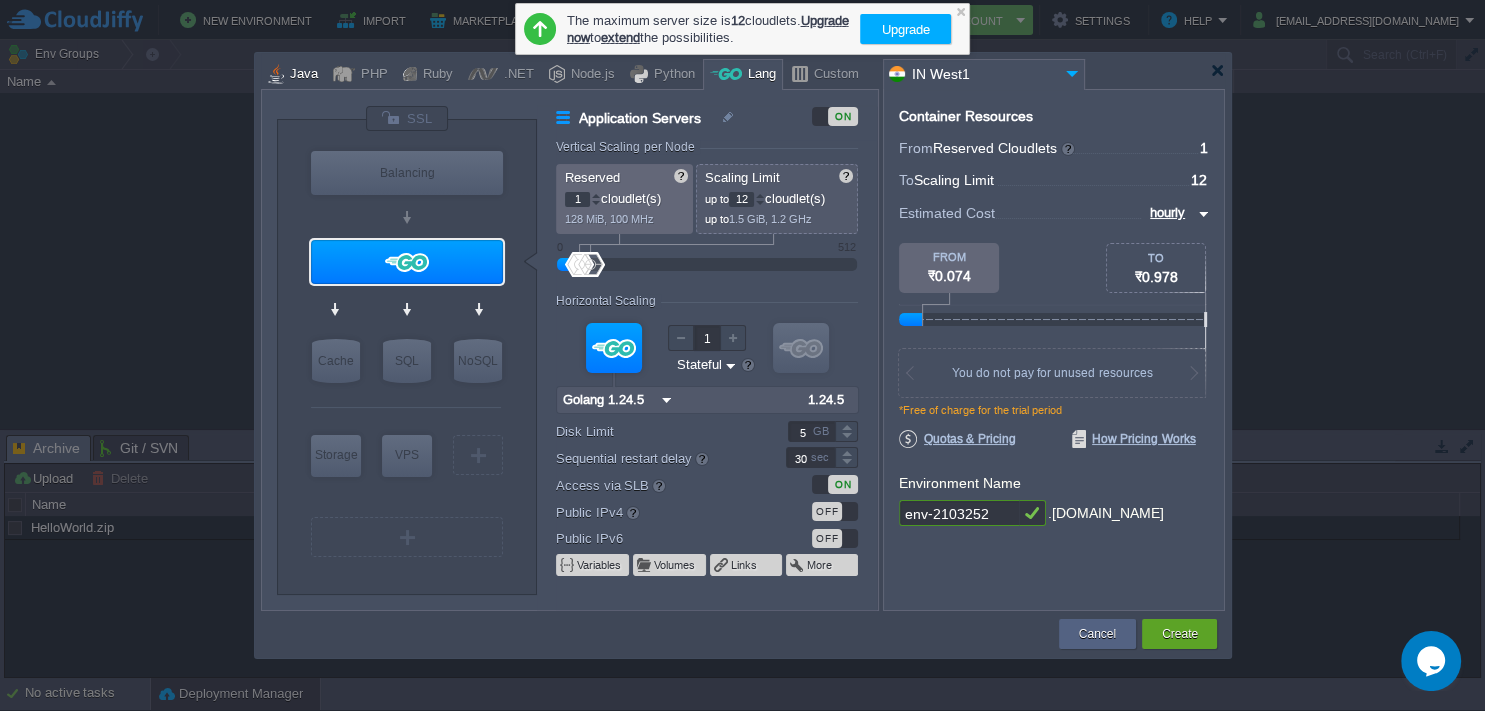 drag, startPoint x: 402, startPoint y: 200, endPoint x: 694, endPoint y: 90, distance: 312.03204 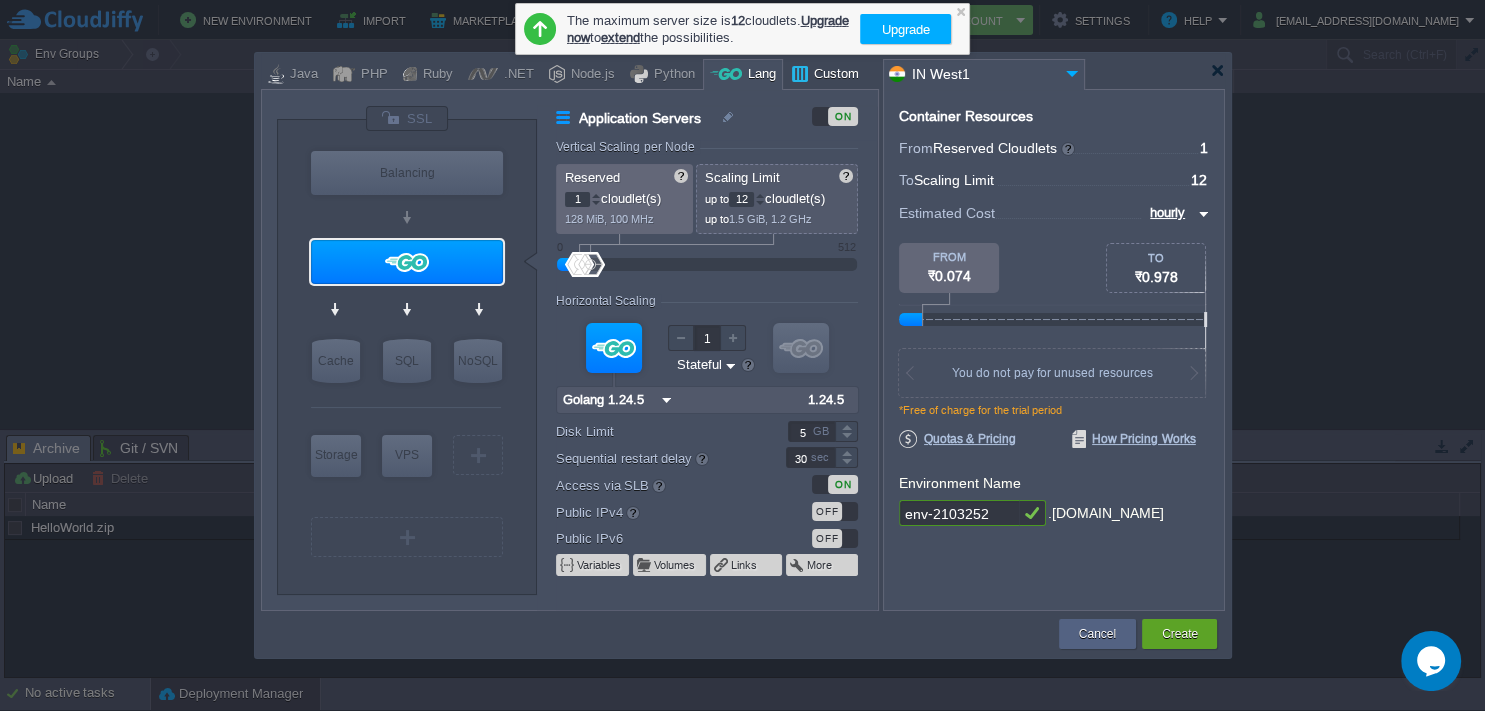 click on "Custom" at bounding box center (833, 75) 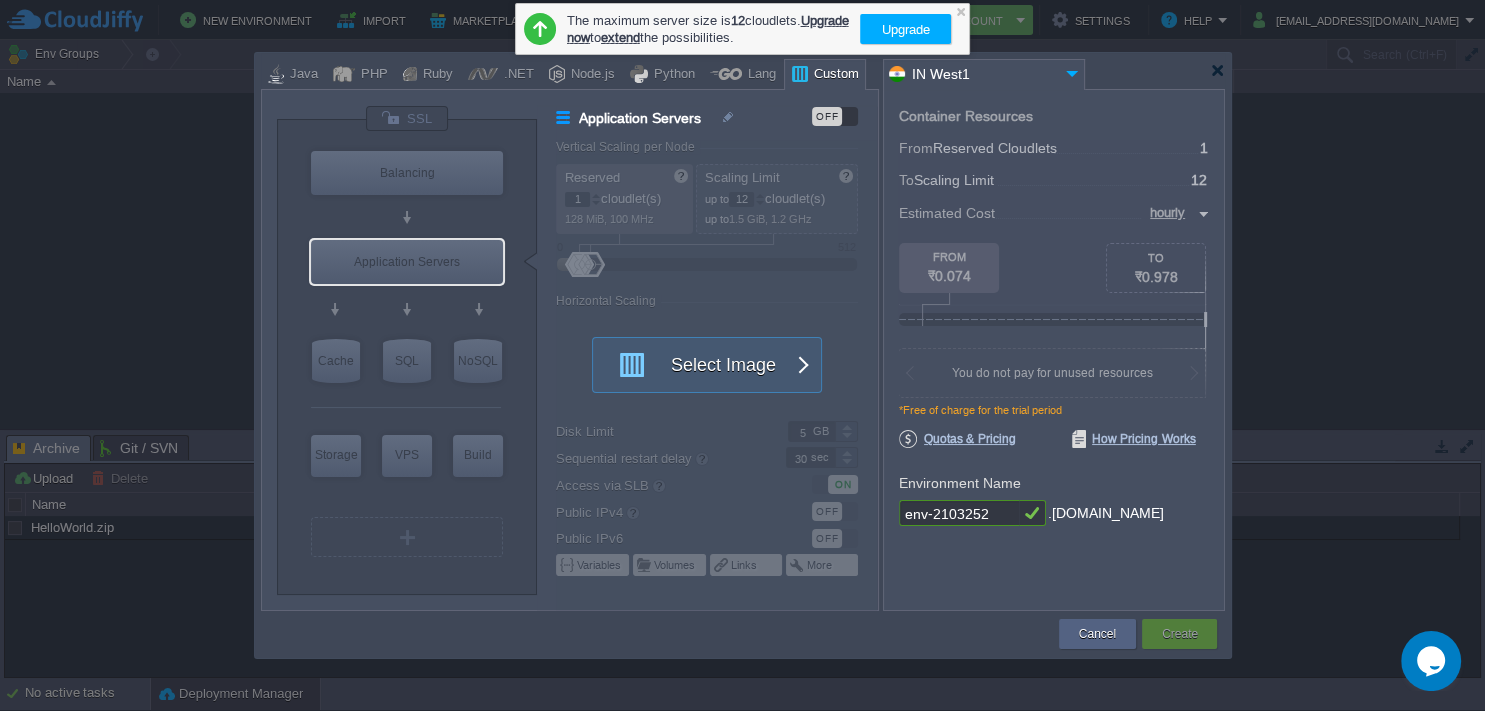 click at bounding box center [1054, 269] 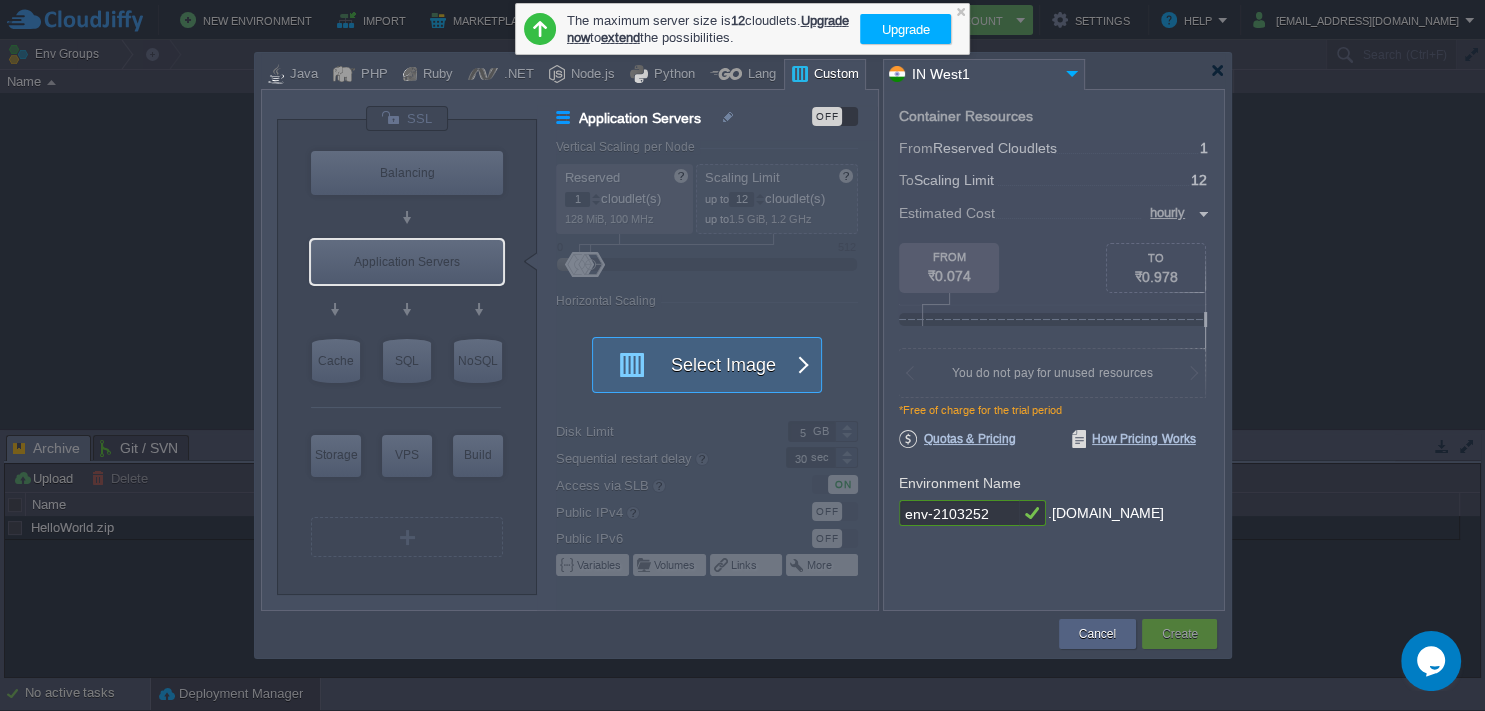 click on "Select Image" at bounding box center [696, 365] 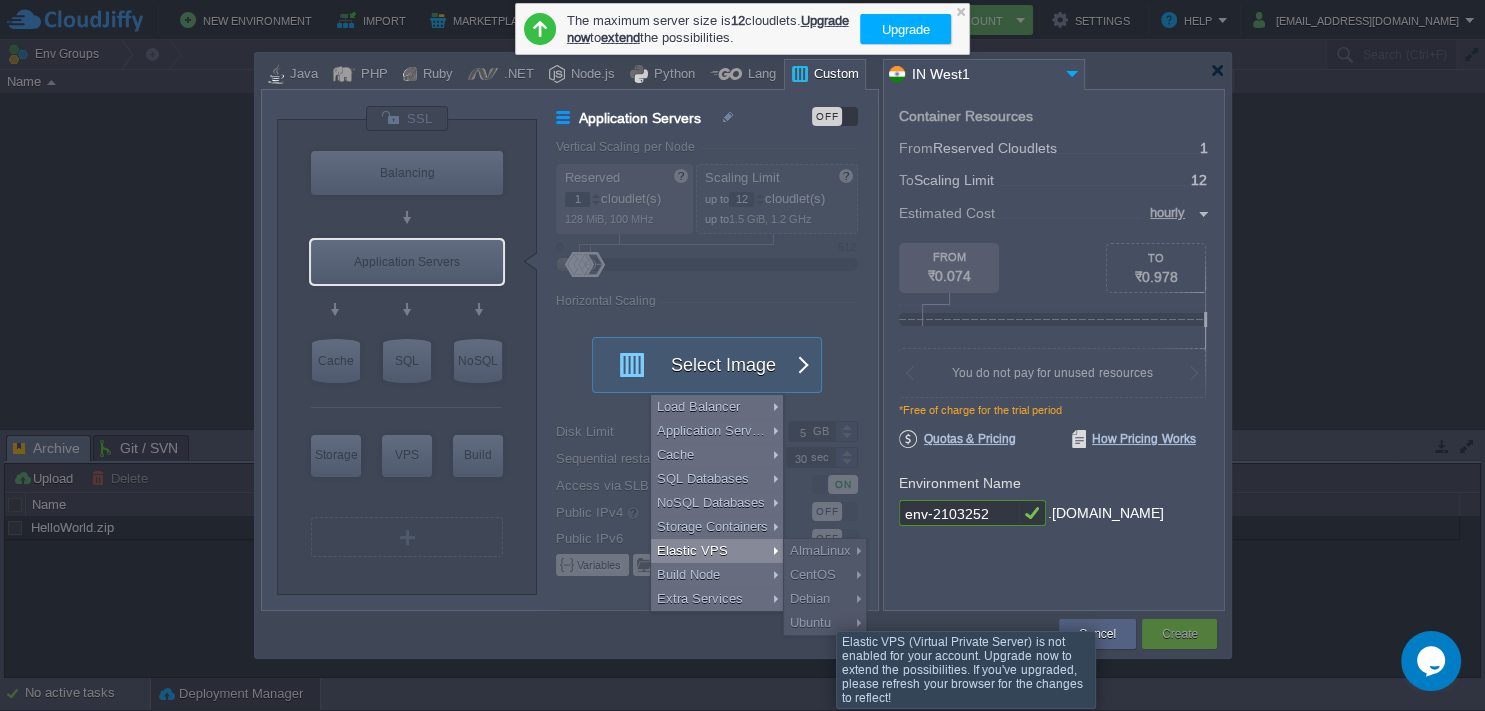 click on "Ubuntu" at bounding box center [825, 623] 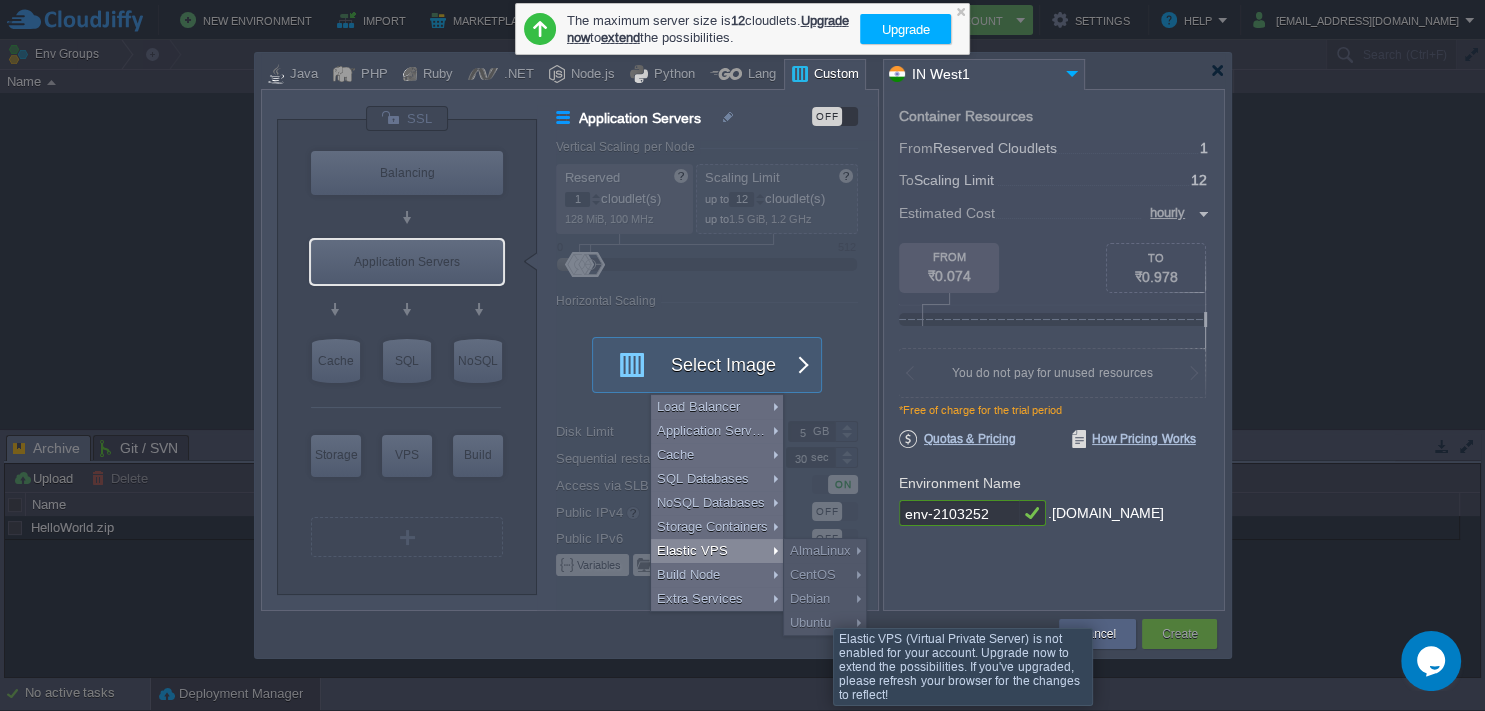 click on "Debian" at bounding box center [825, 599] 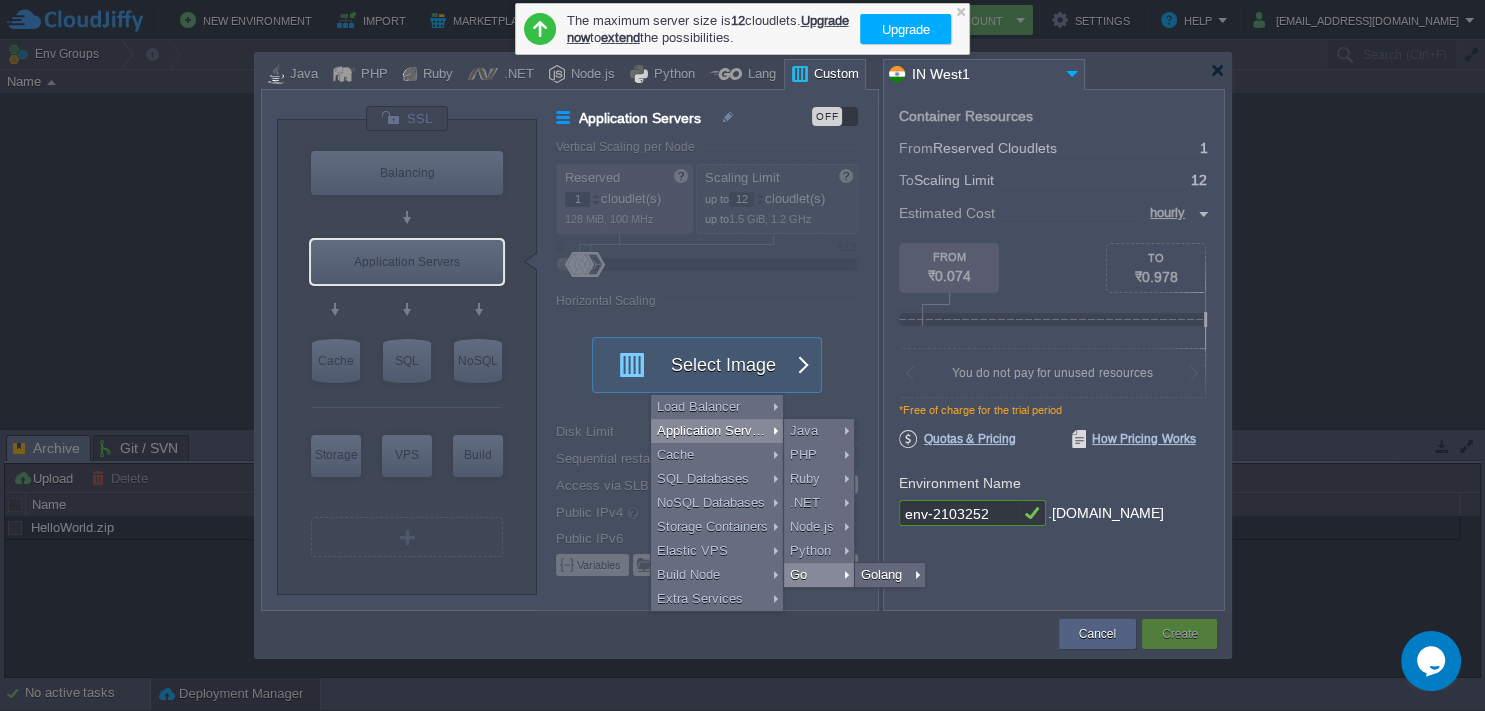 click on "Go" at bounding box center [819, 575] 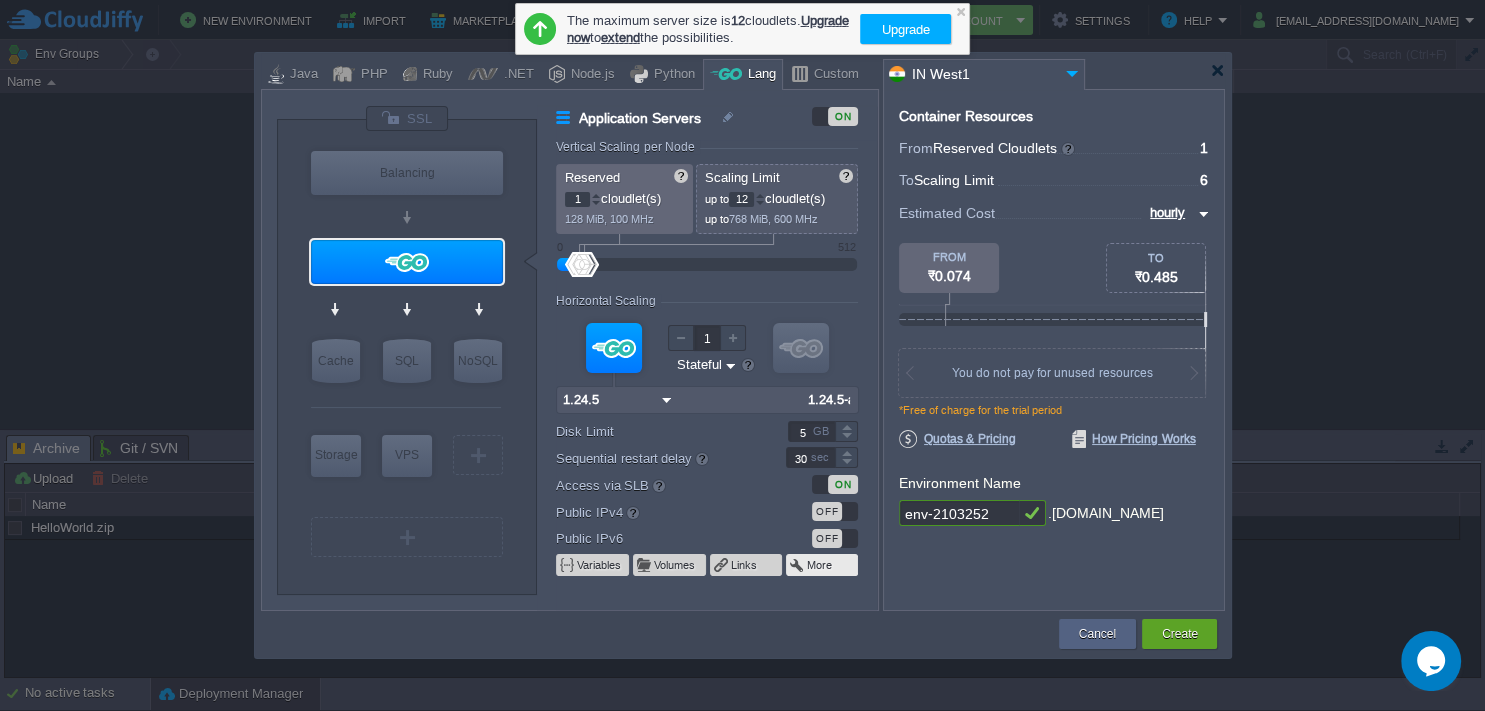 type on "Application Servers" 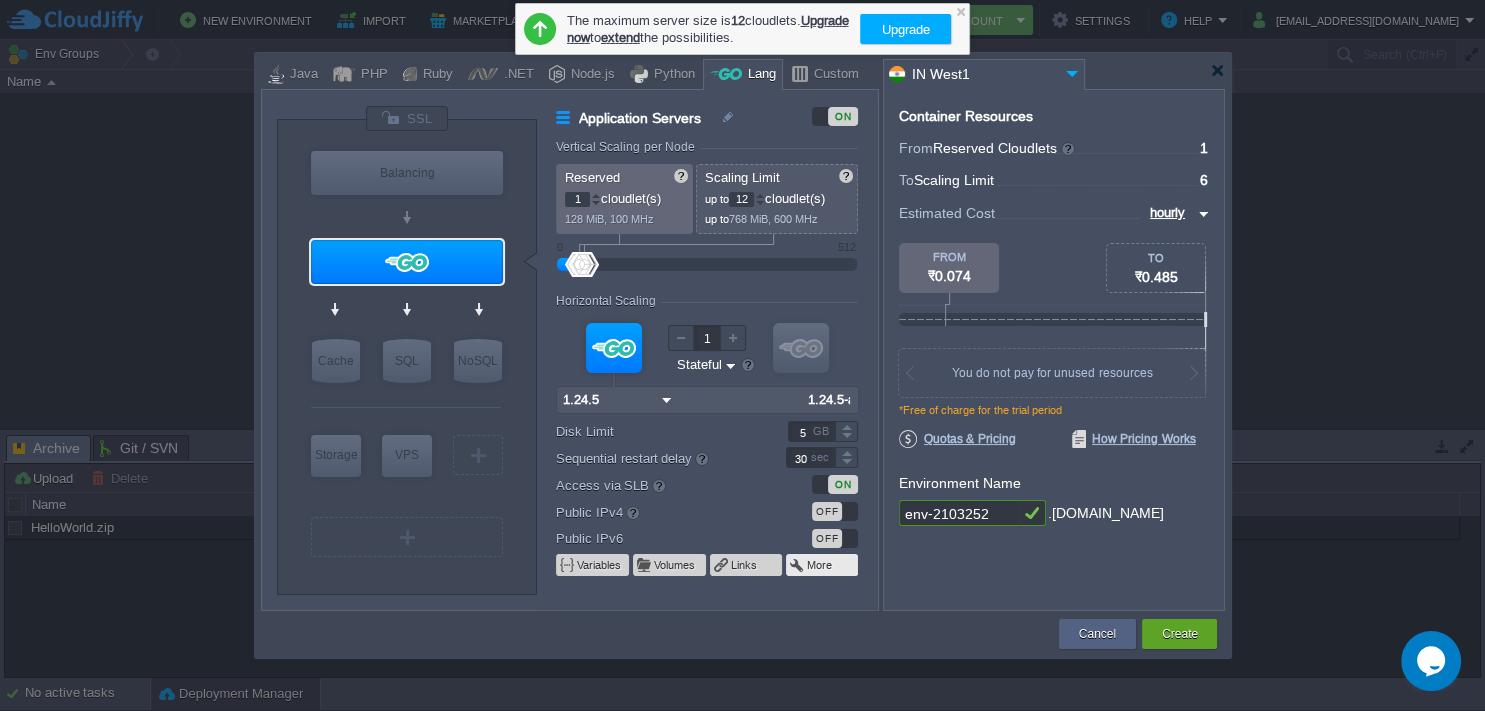 type on "1.24.5" 